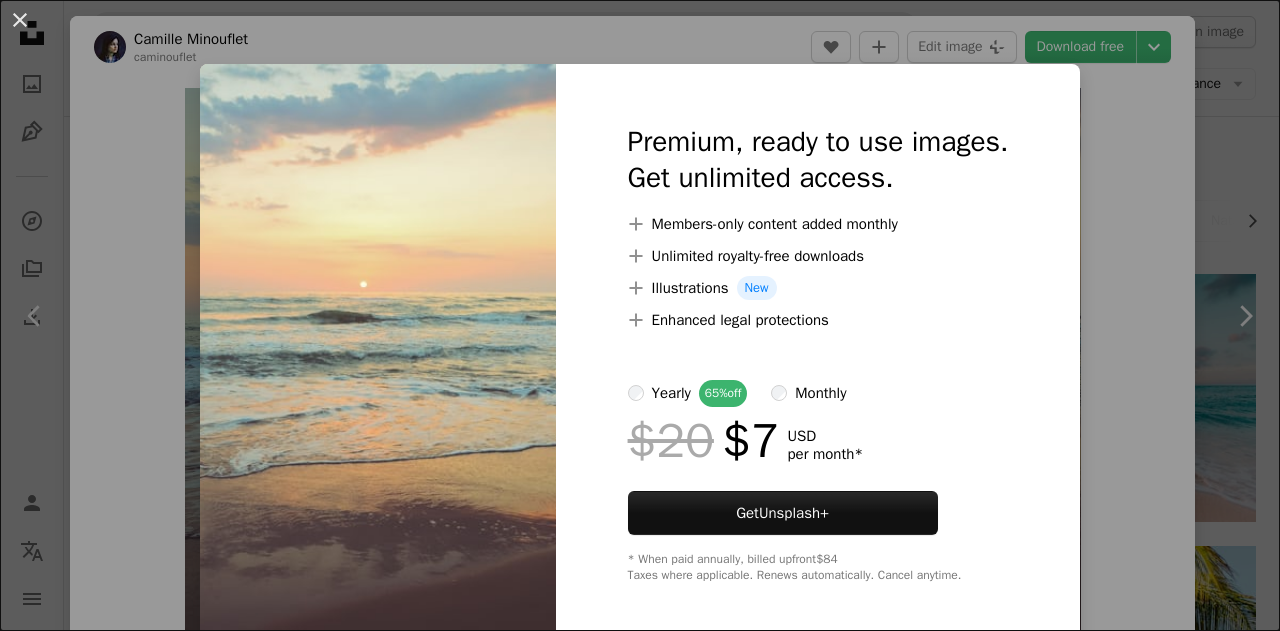 scroll, scrollTop: 496, scrollLeft: 0, axis: vertical 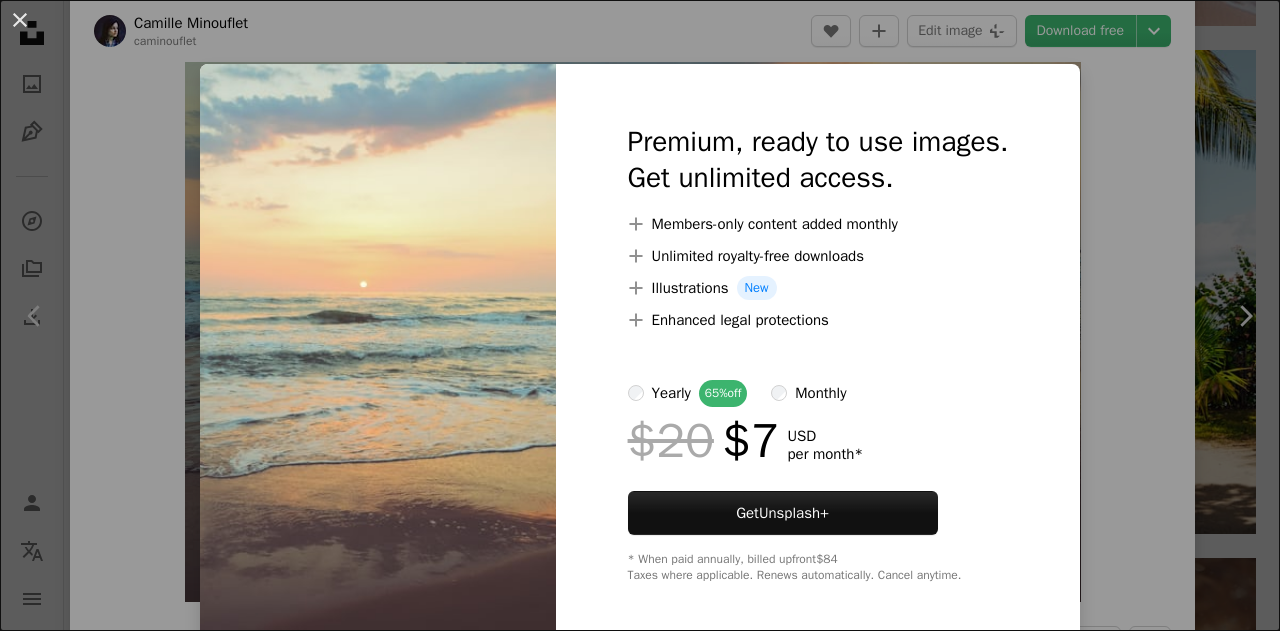 click on "An X shape Premium, ready to use images. Get unlimited access. A plus sign Members-only content added monthly A plus sign Unlimited royalty-free downloads A plus sign Illustrations  New A plus sign Enhanced legal protections yearly 65%  off monthly $20   $7 USD per month * Get  Unsplash+ * When paid annually, billed upfront  $84 Taxes where applicable. Renews automatically. Cancel anytime." at bounding box center (640, 315) 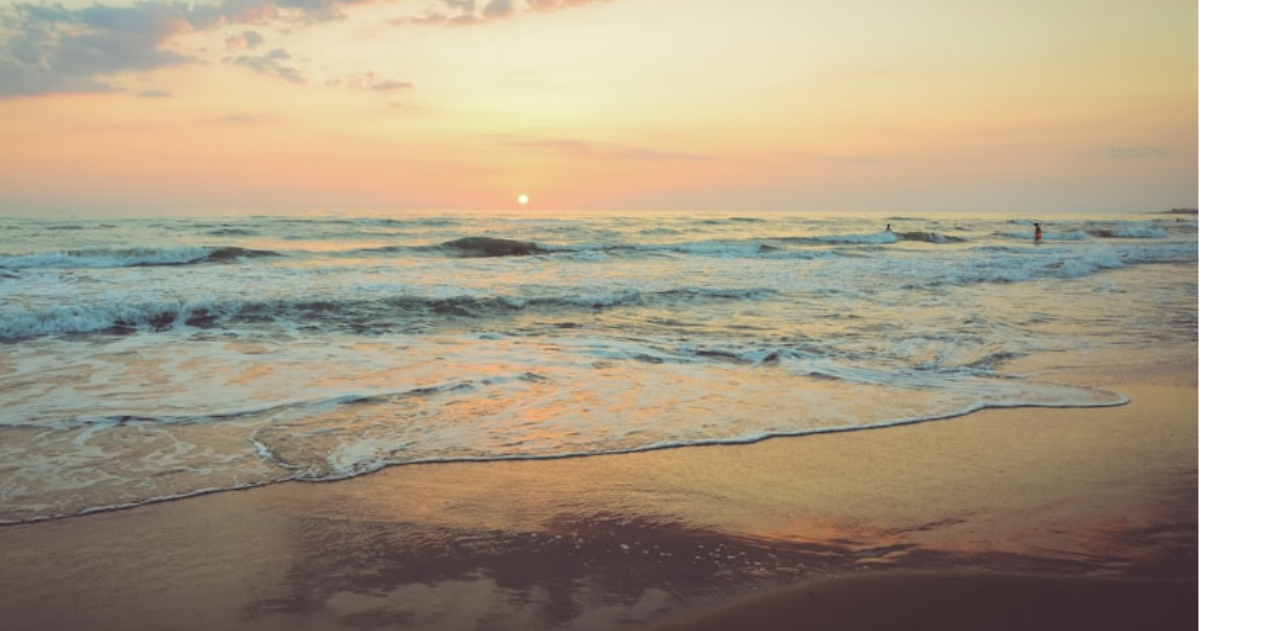 scroll, scrollTop: 495, scrollLeft: 0, axis: vertical 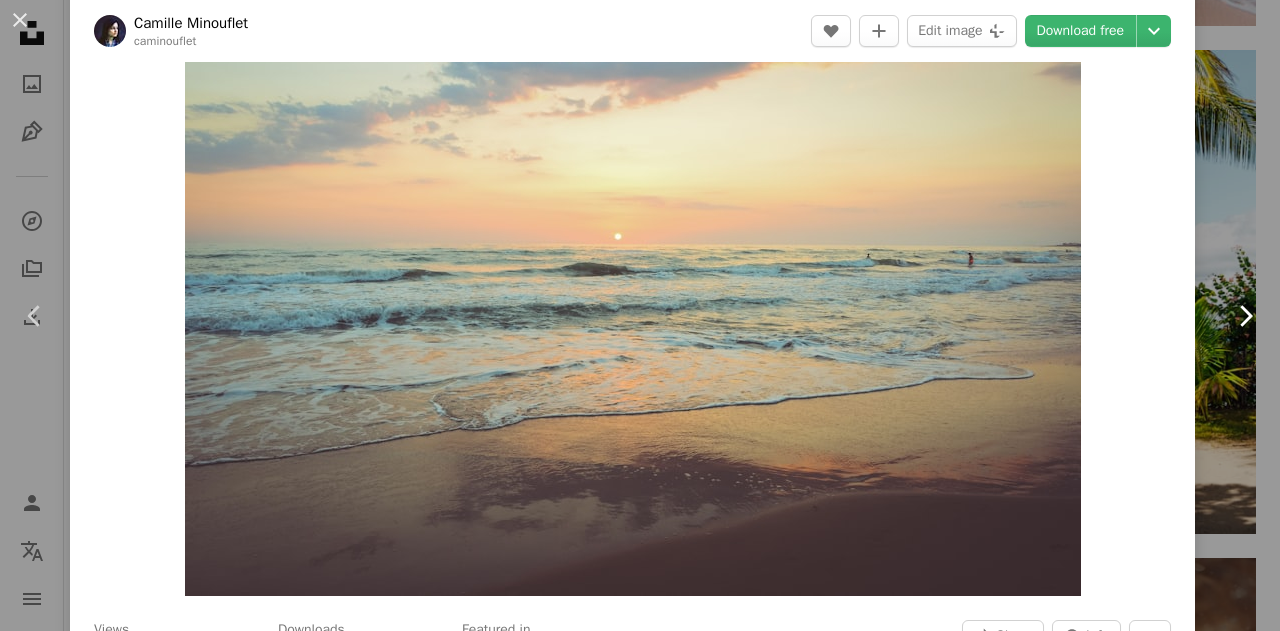 click on "Chevron right" 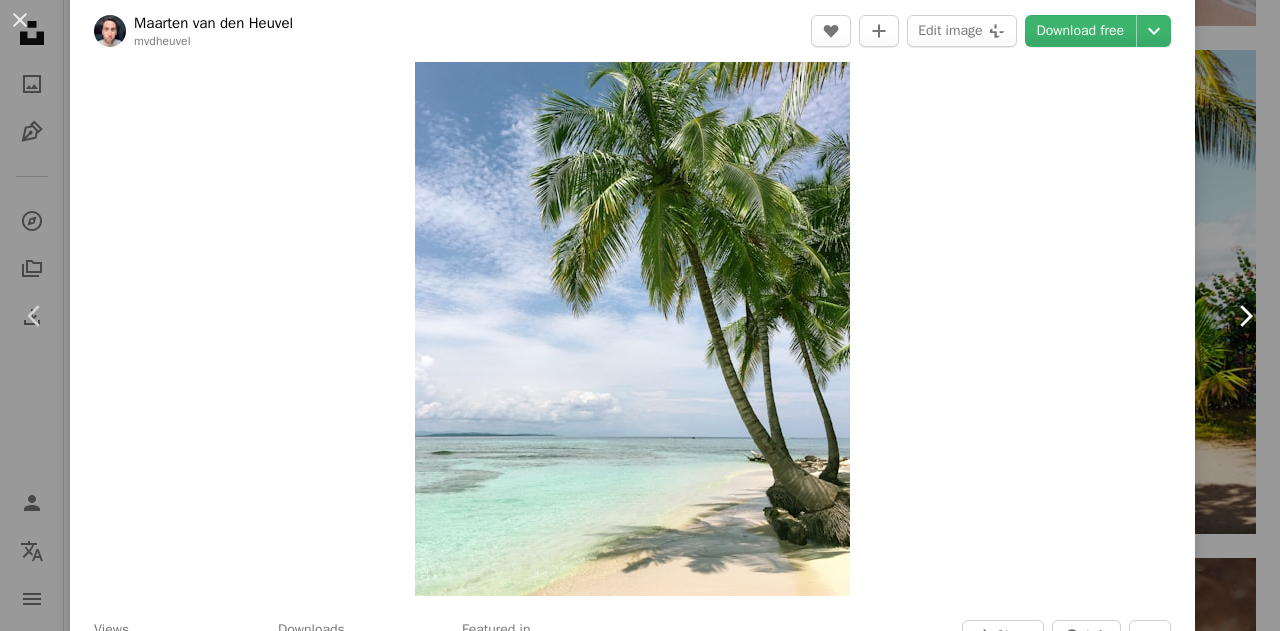 scroll, scrollTop: 0, scrollLeft: 0, axis: both 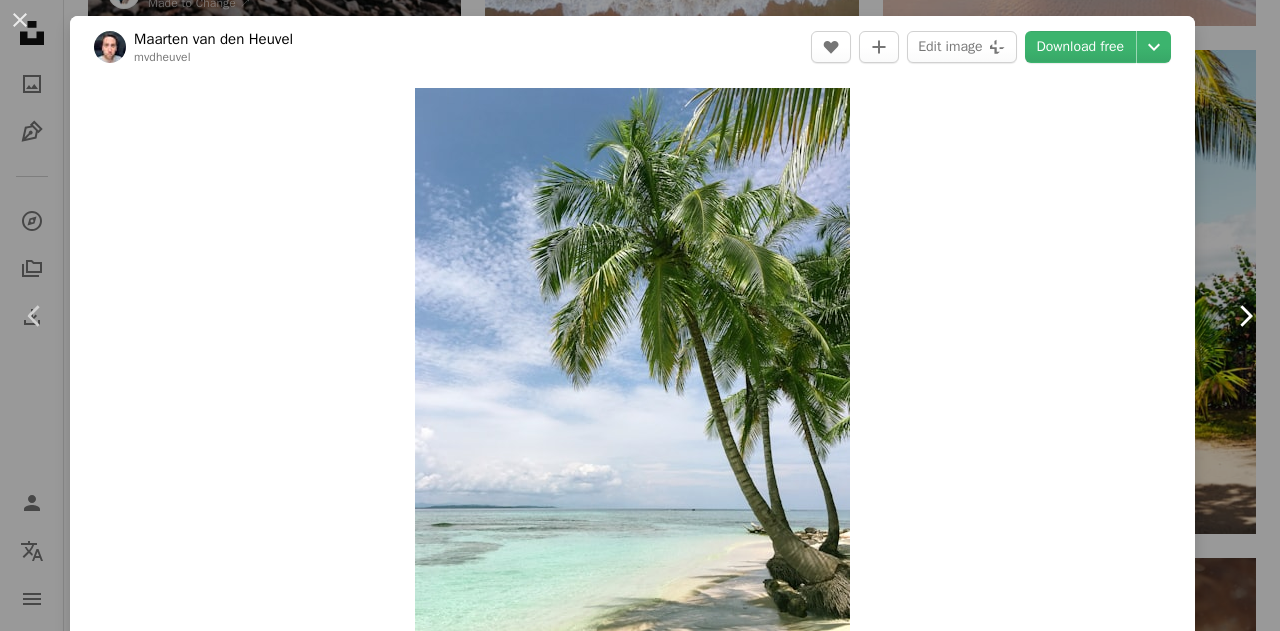 click on "Chevron right" 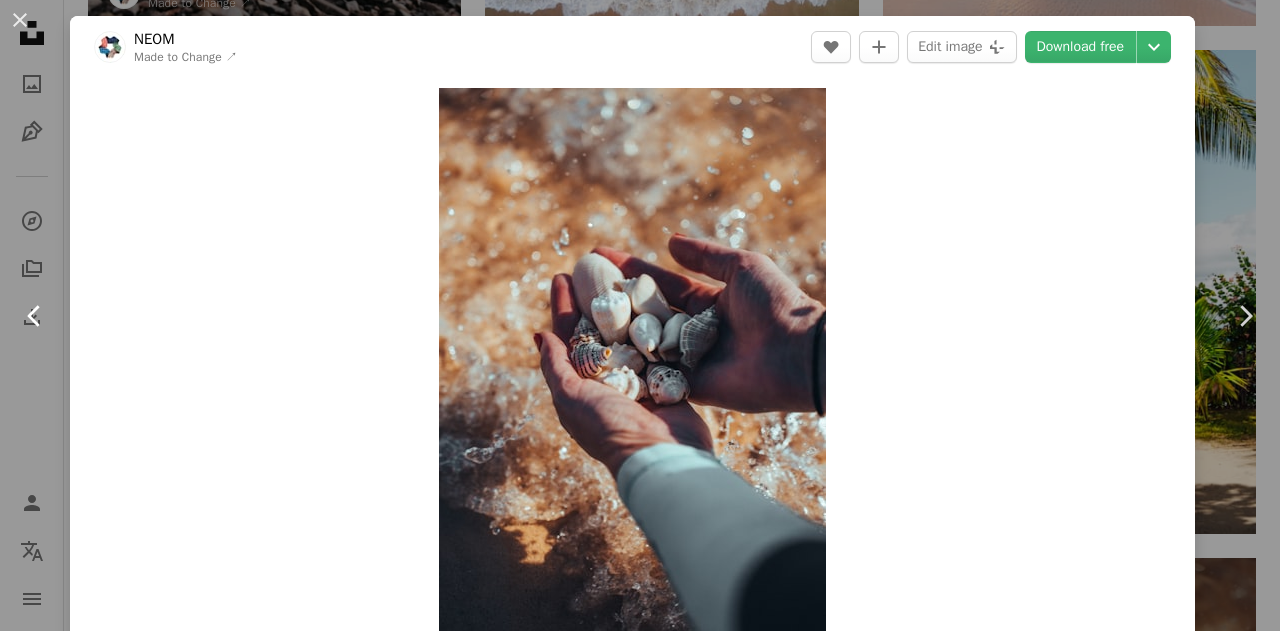 click on "Chevron left" 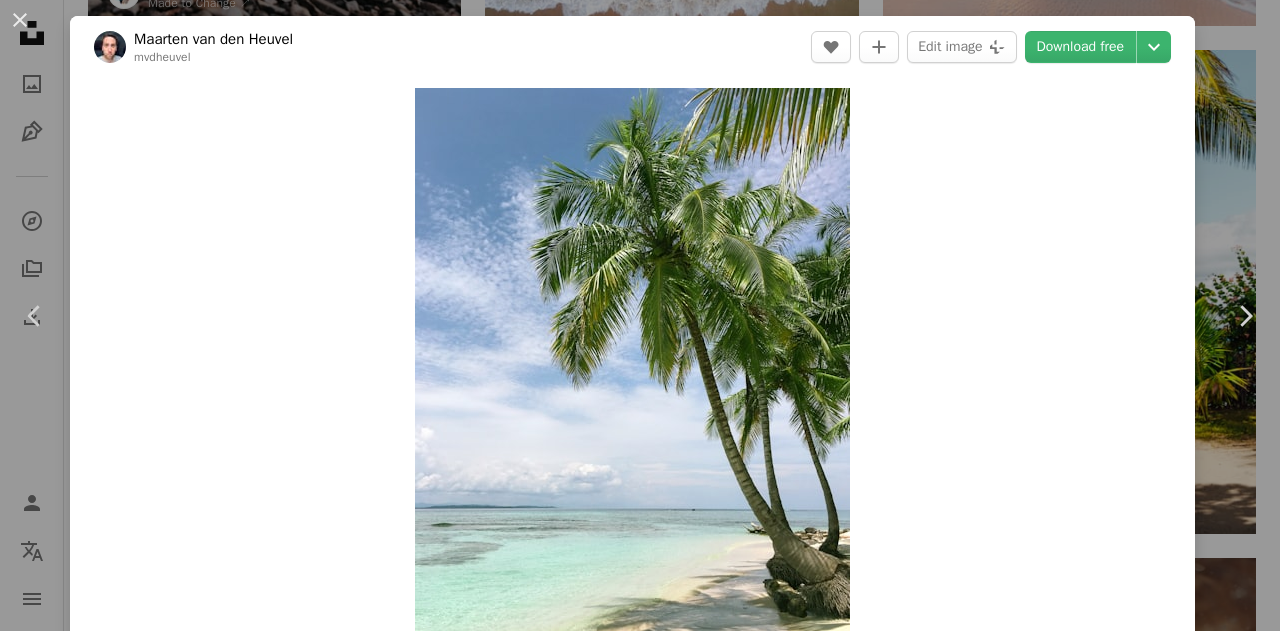 click on "Zoom in" at bounding box center [632, 378] 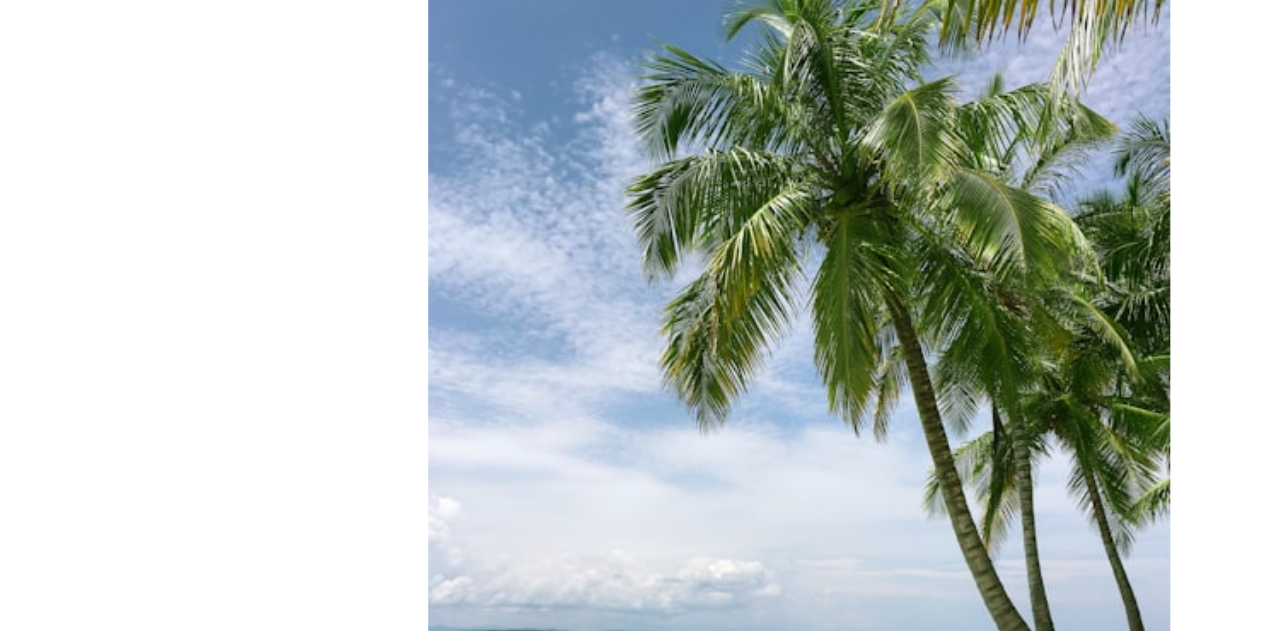 scroll, scrollTop: 495, scrollLeft: 0, axis: vertical 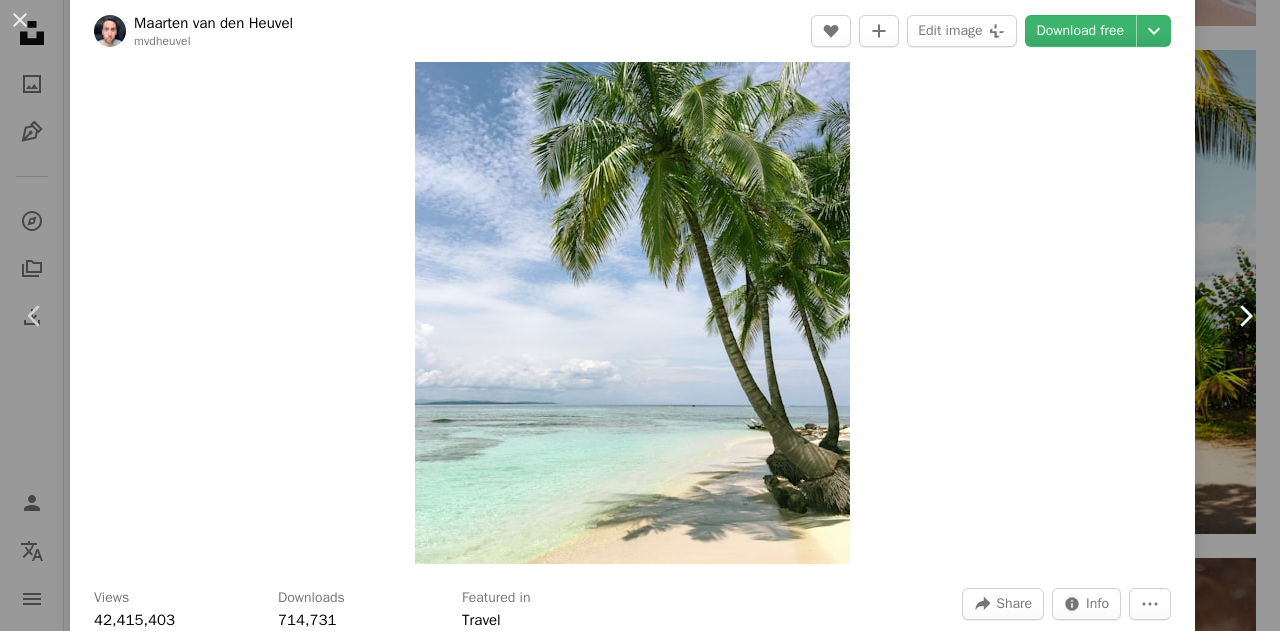 click on "Chevron right" 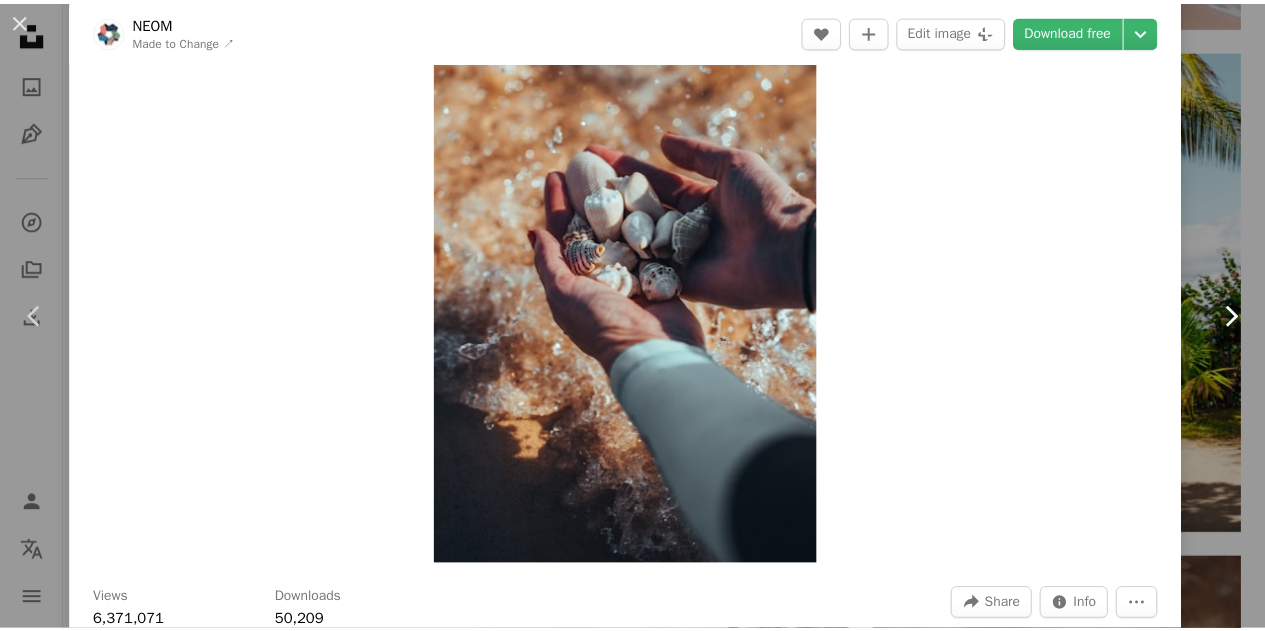 scroll, scrollTop: 0, scrollLeft: 0, axis: both 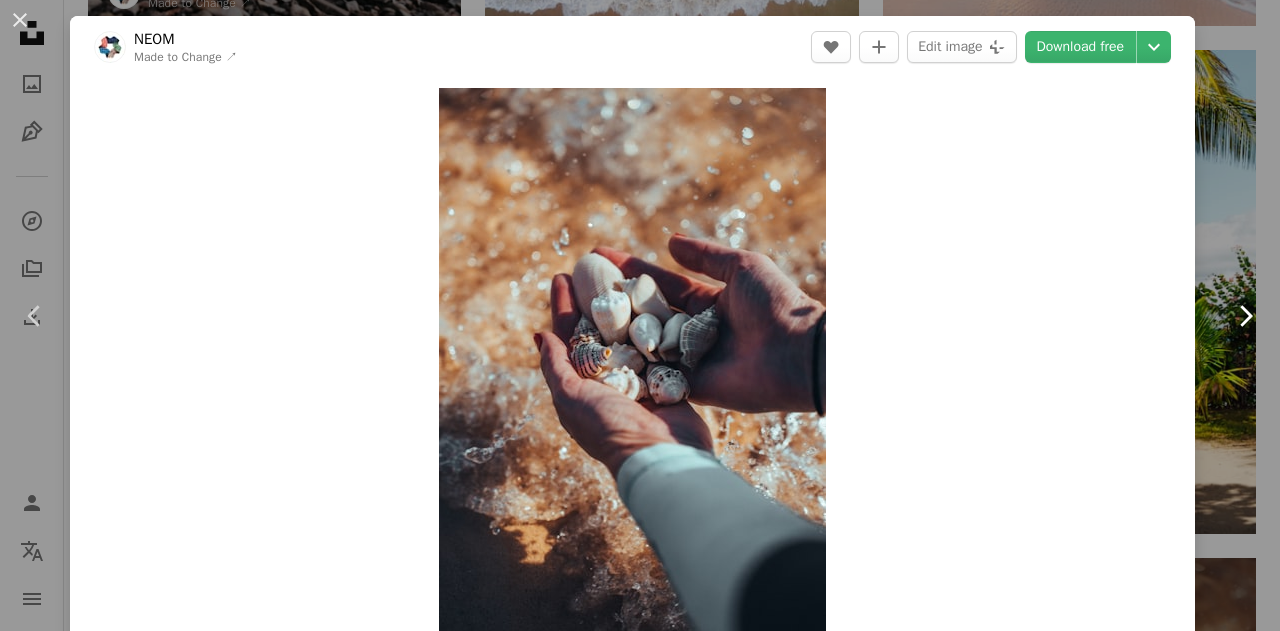 click on "Chevron right" 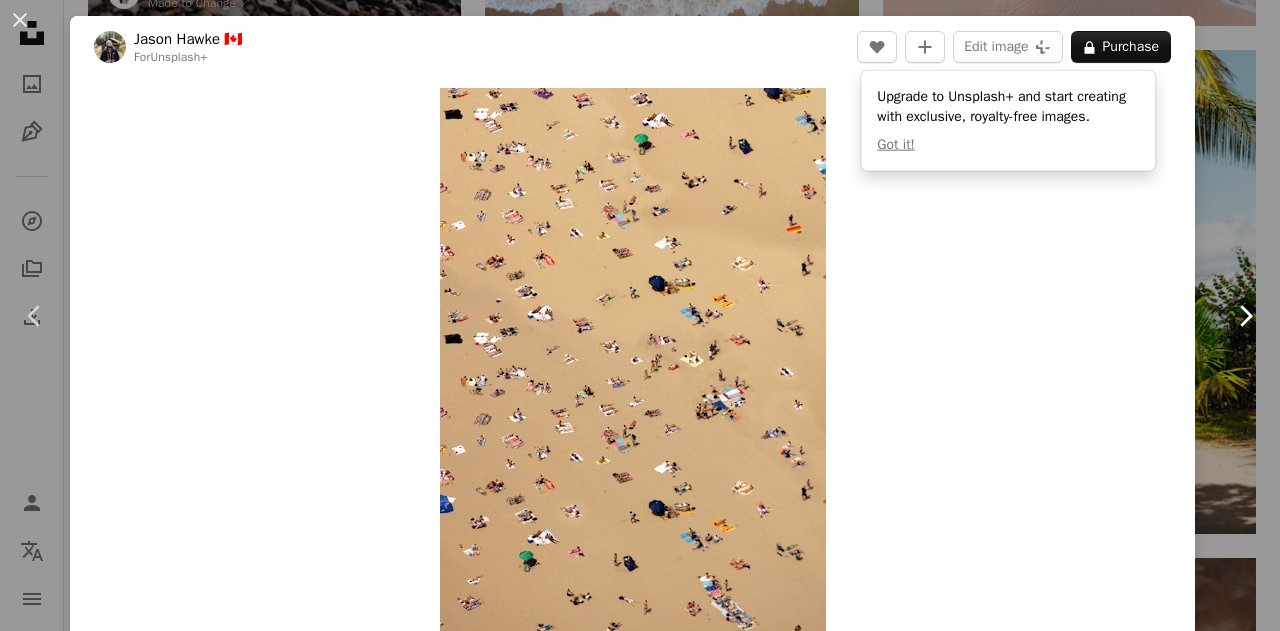 click on "Chevron right" 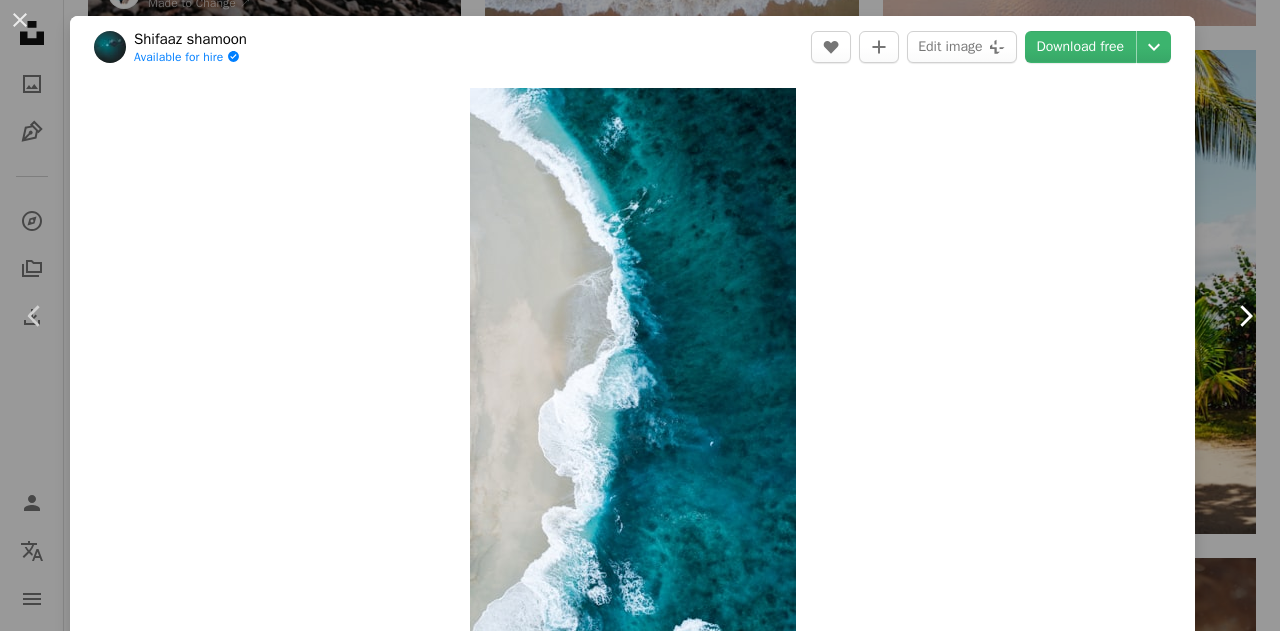 click on "Chevron right" 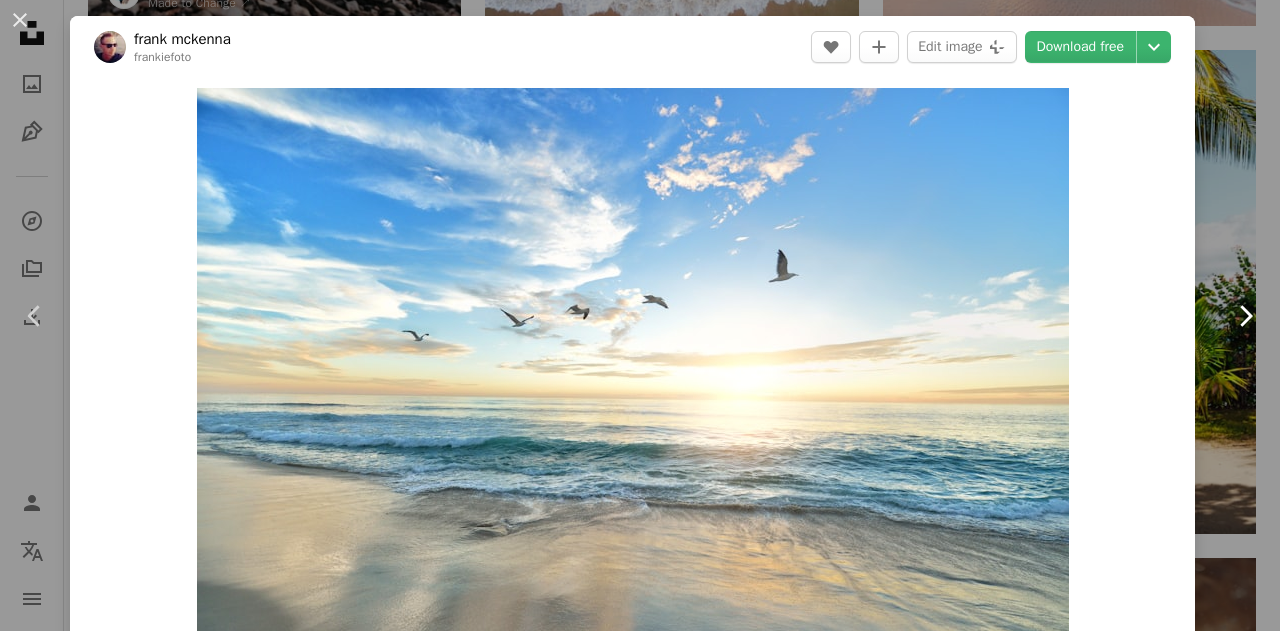 click 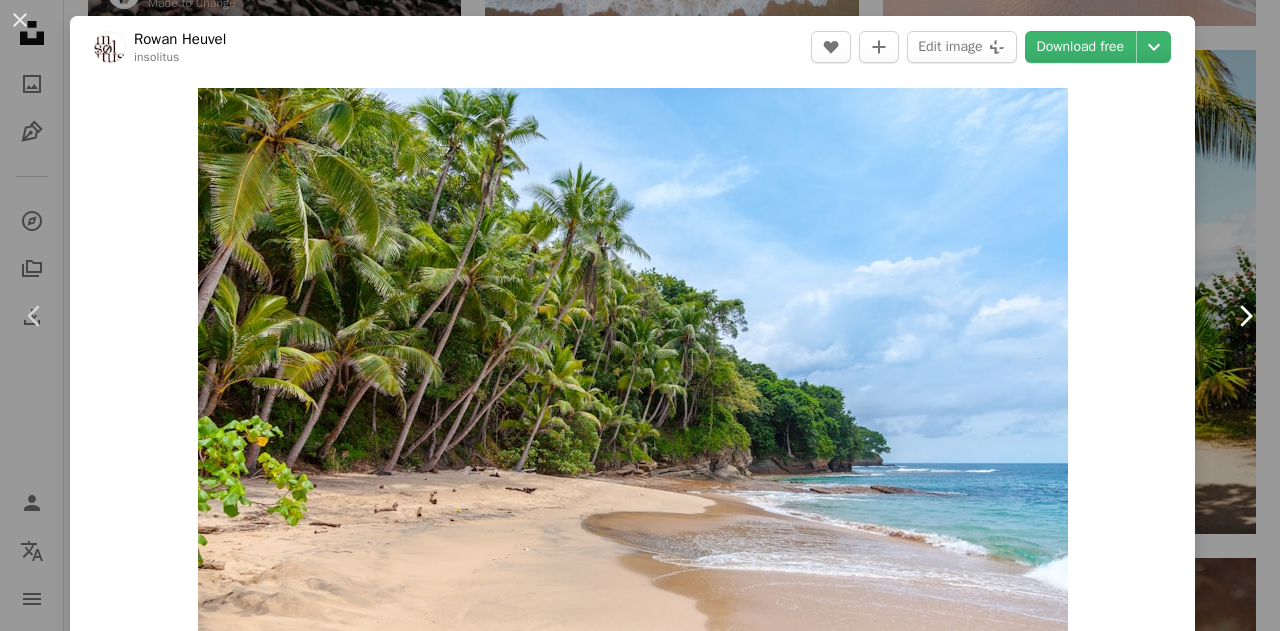click 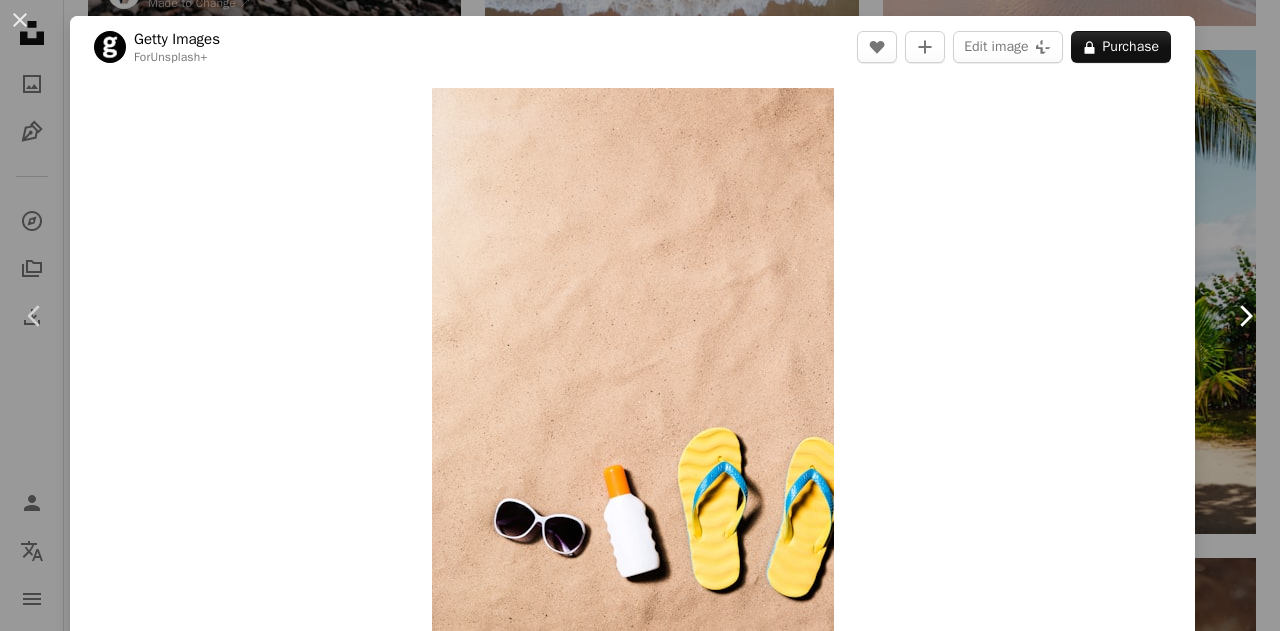click 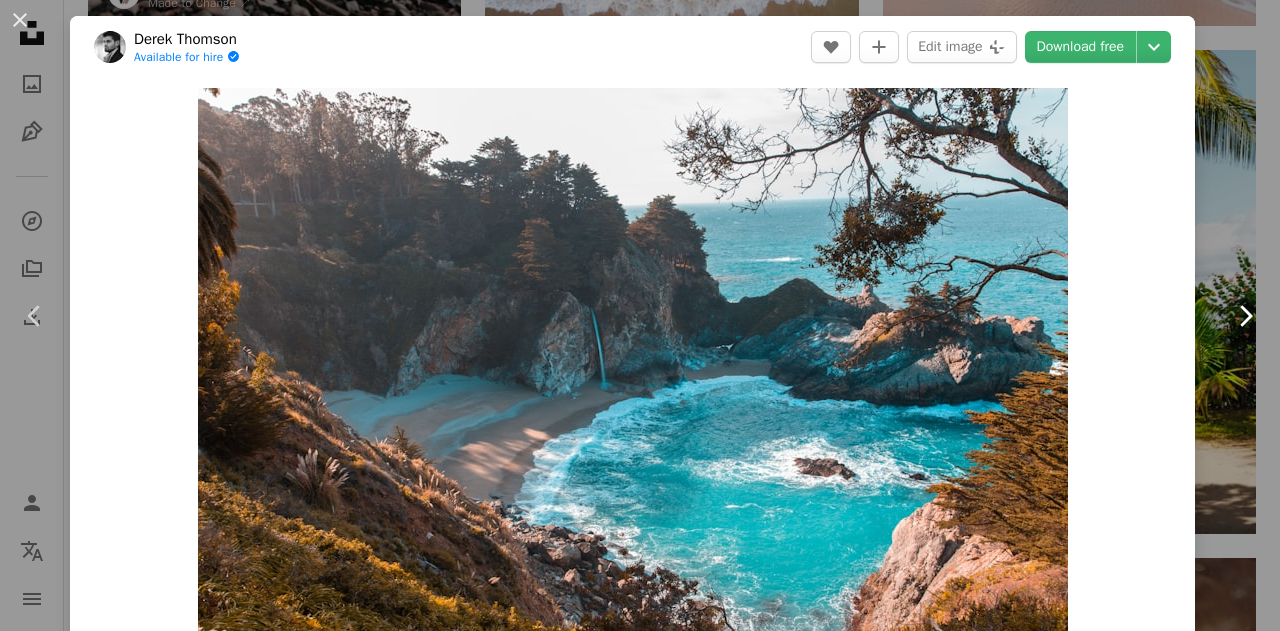 click 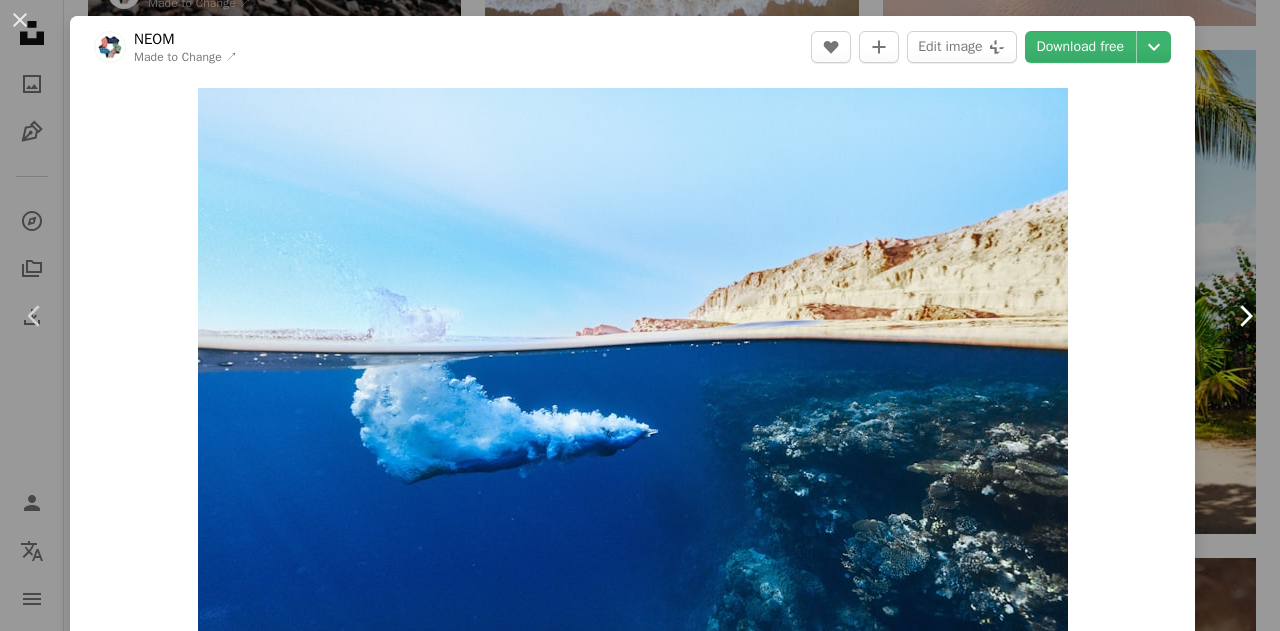 click 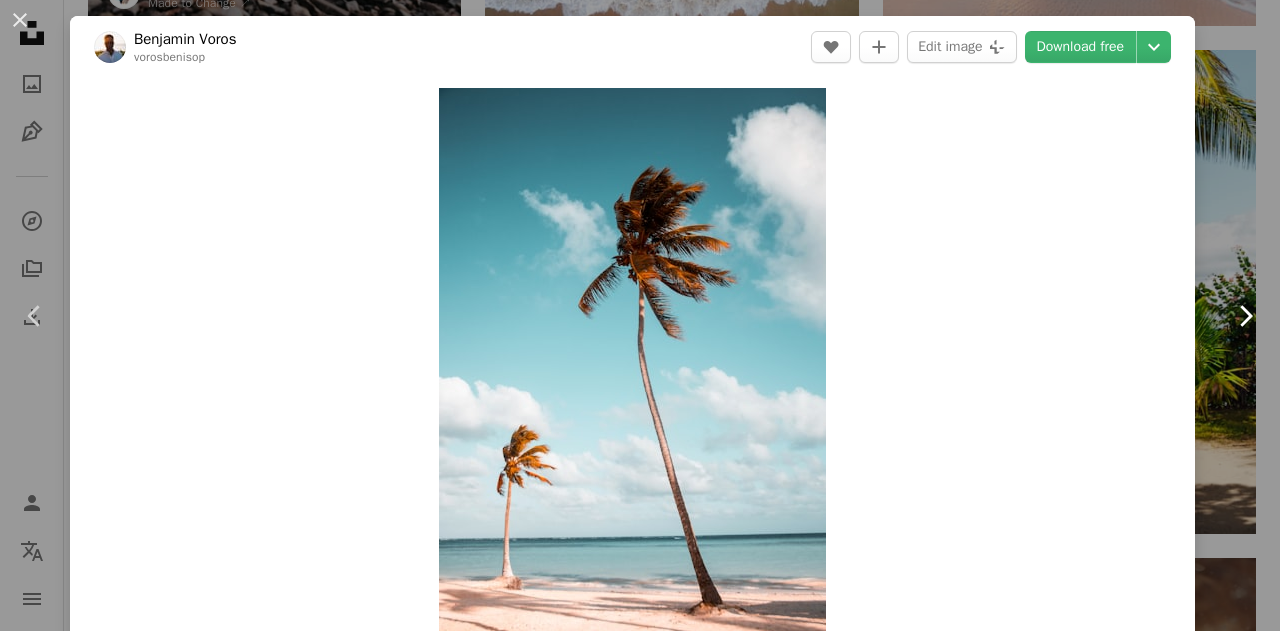 click 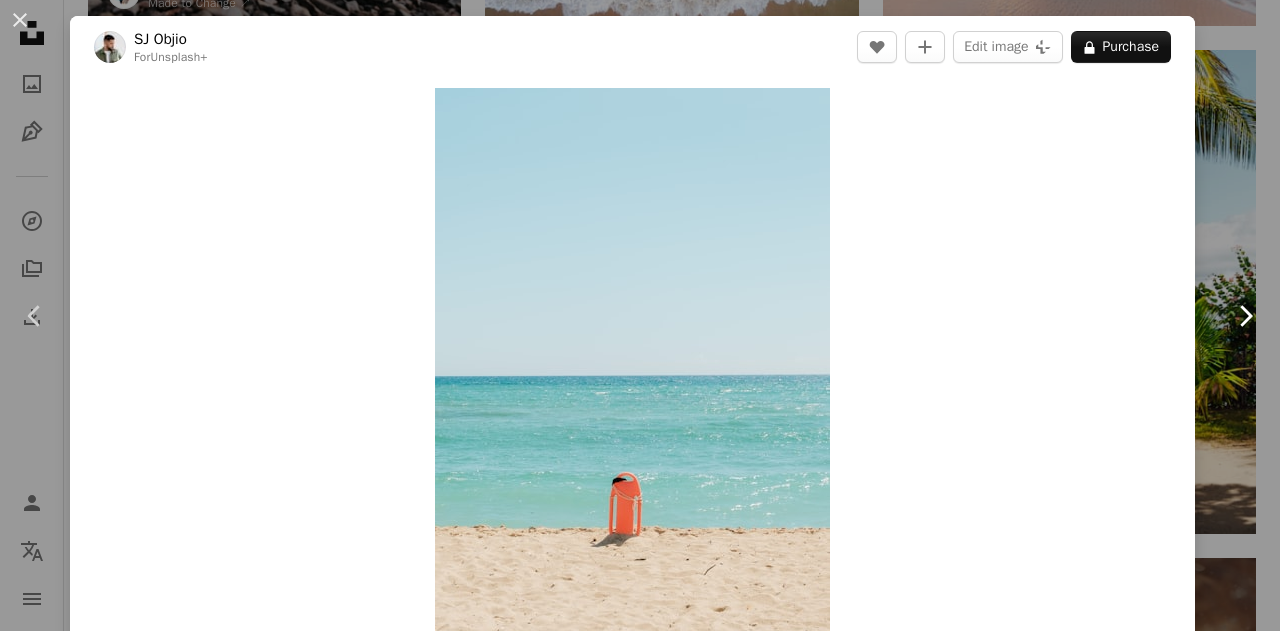 click 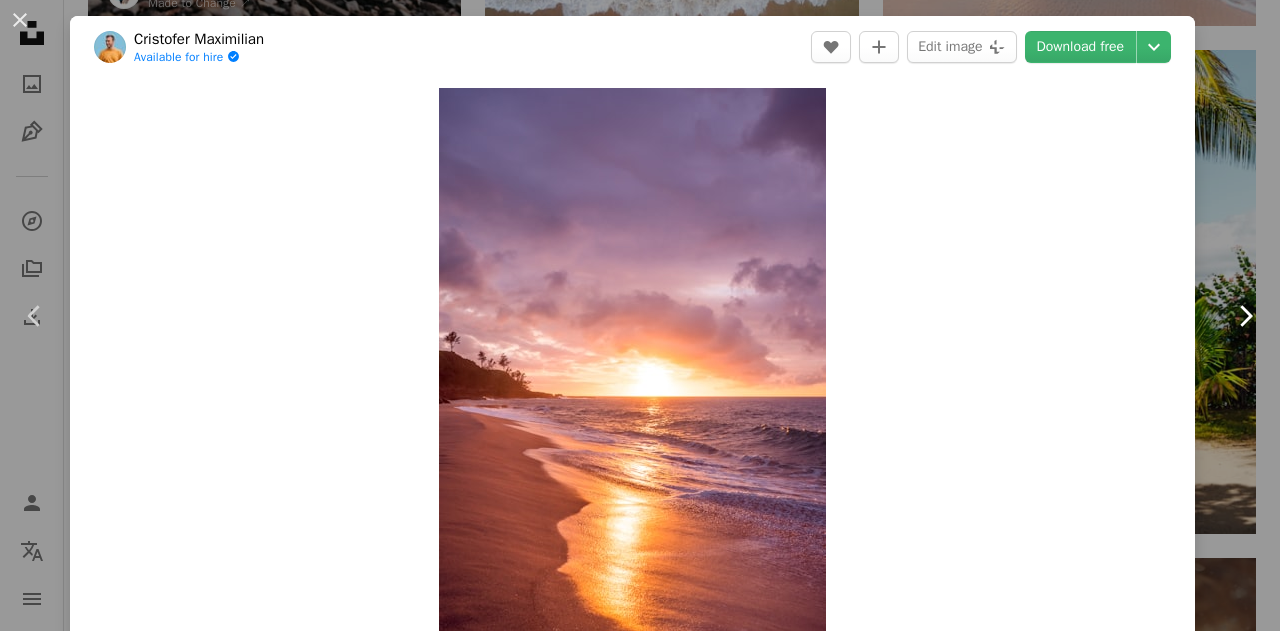 click 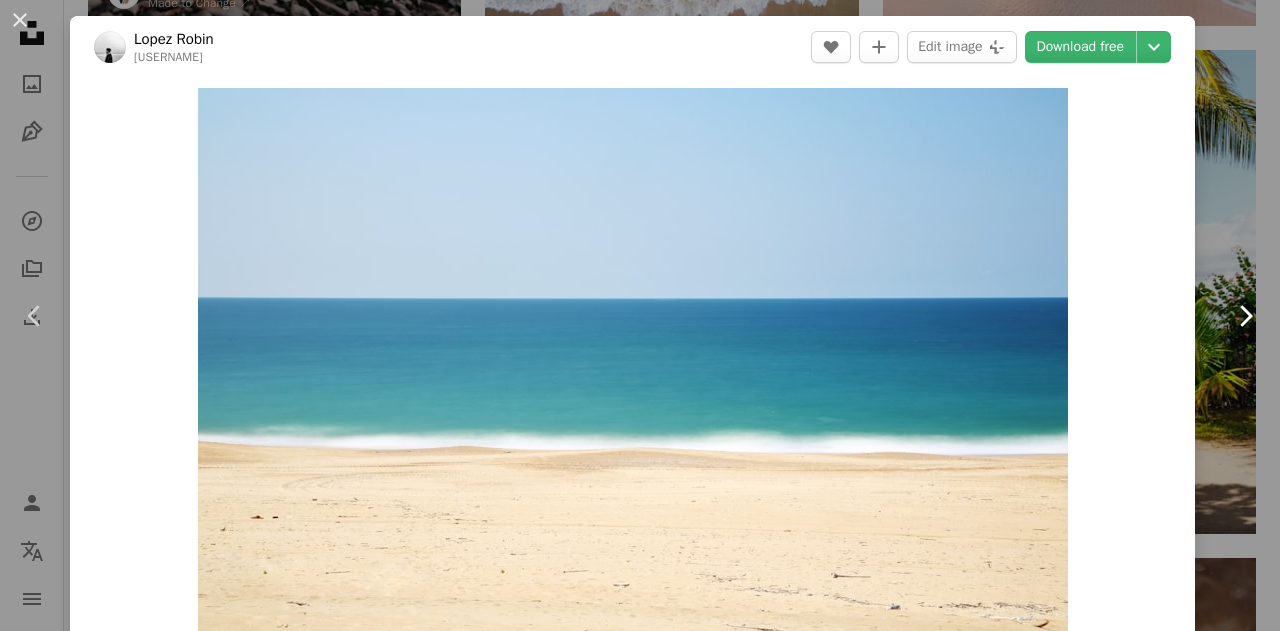 click 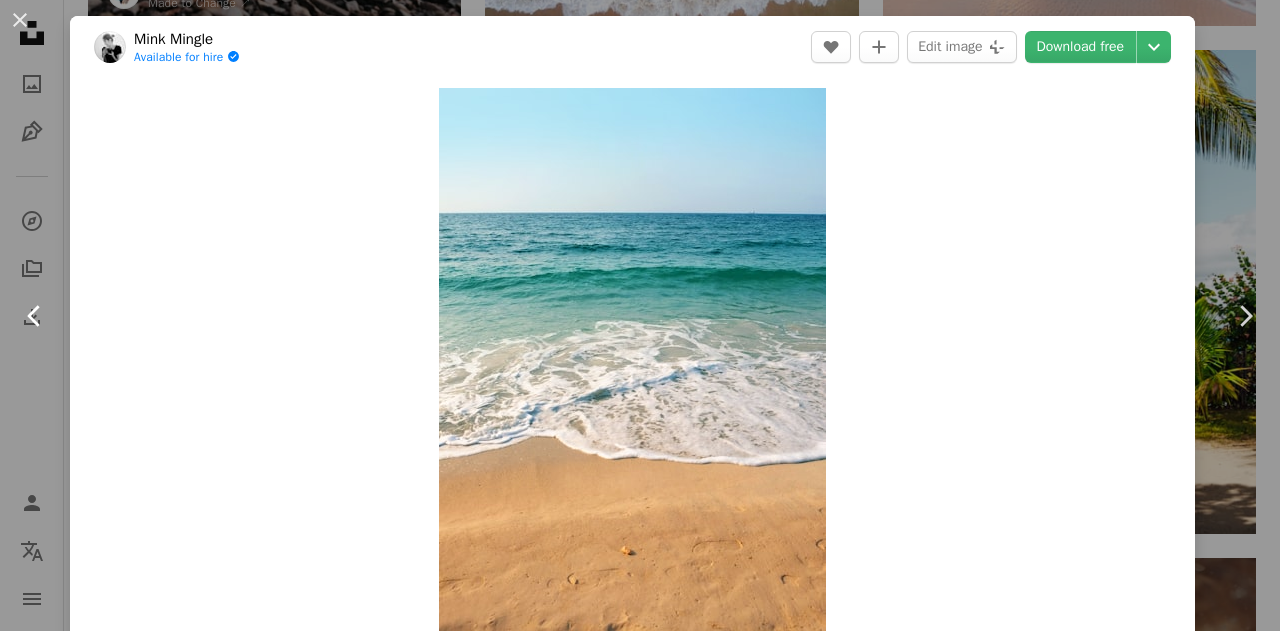 click on "Chevron left" 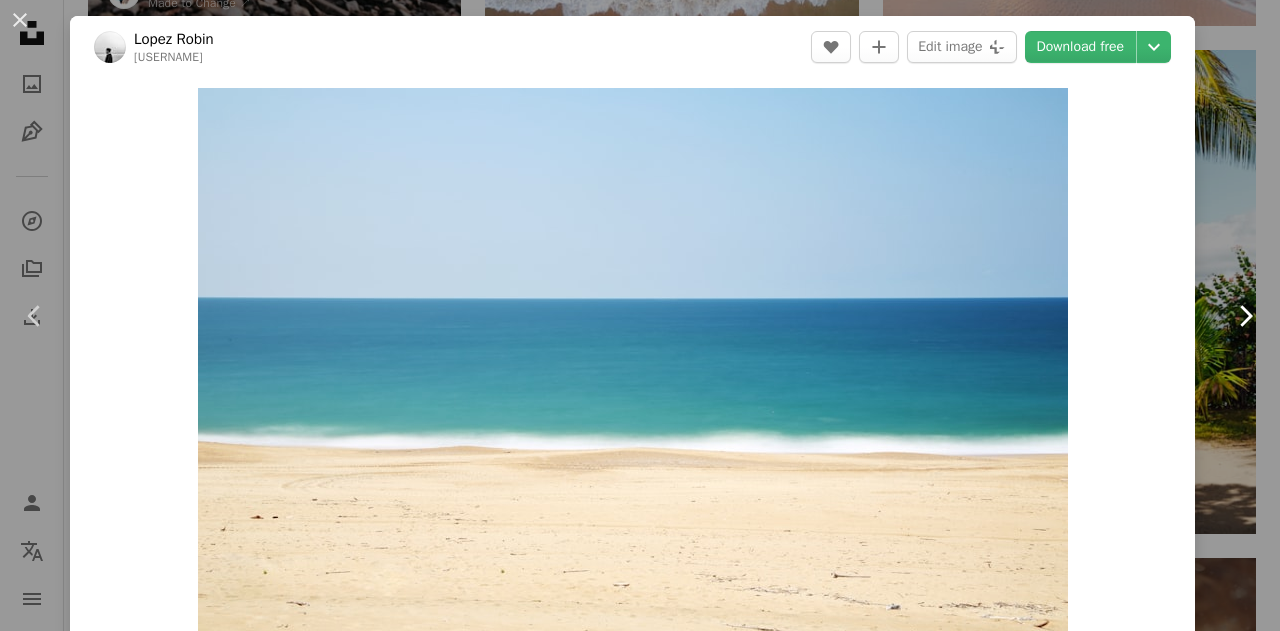 click on "Chevron right" 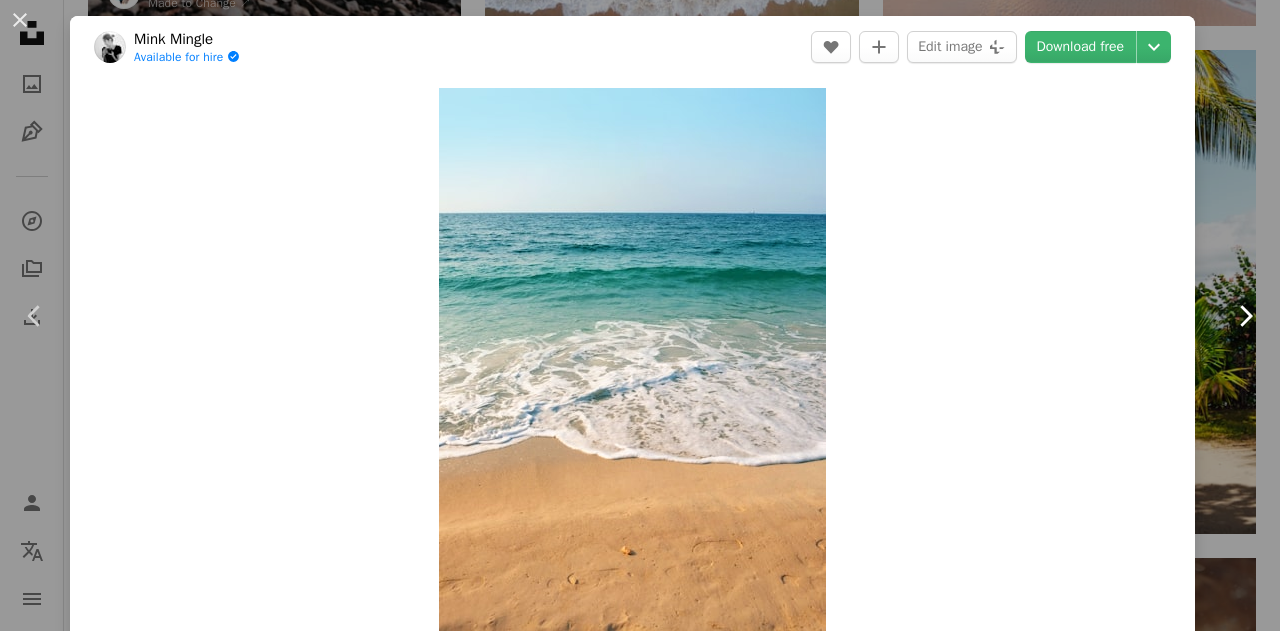 click on "Chevron right" 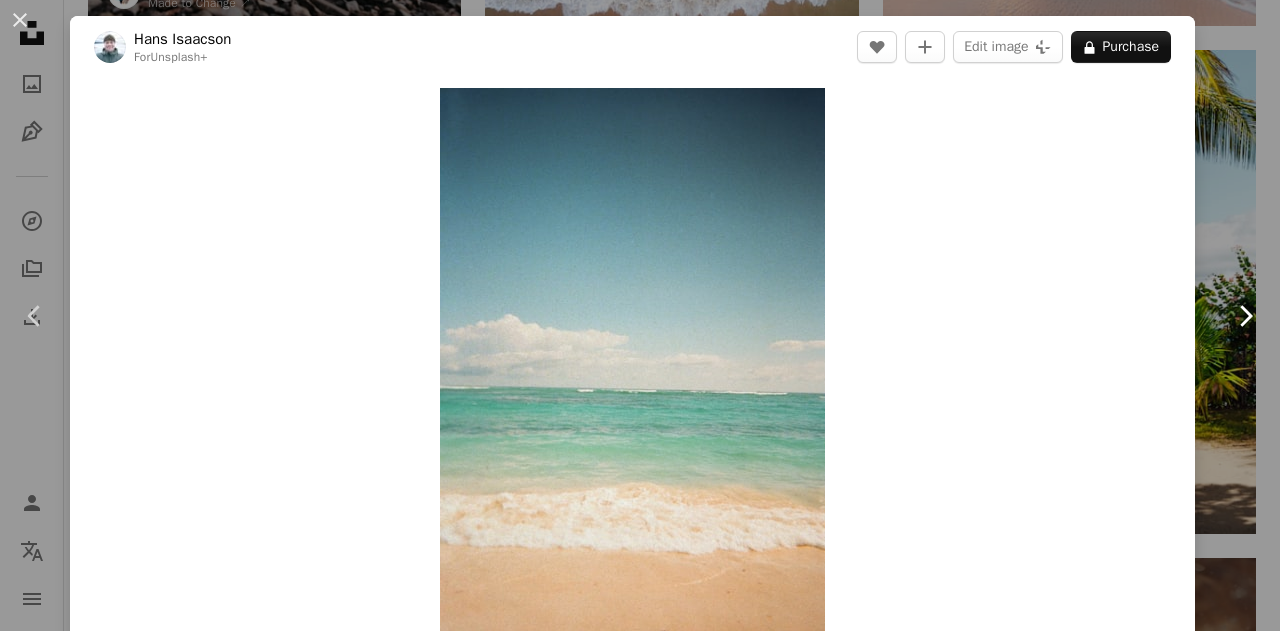 click on "Chevron right" 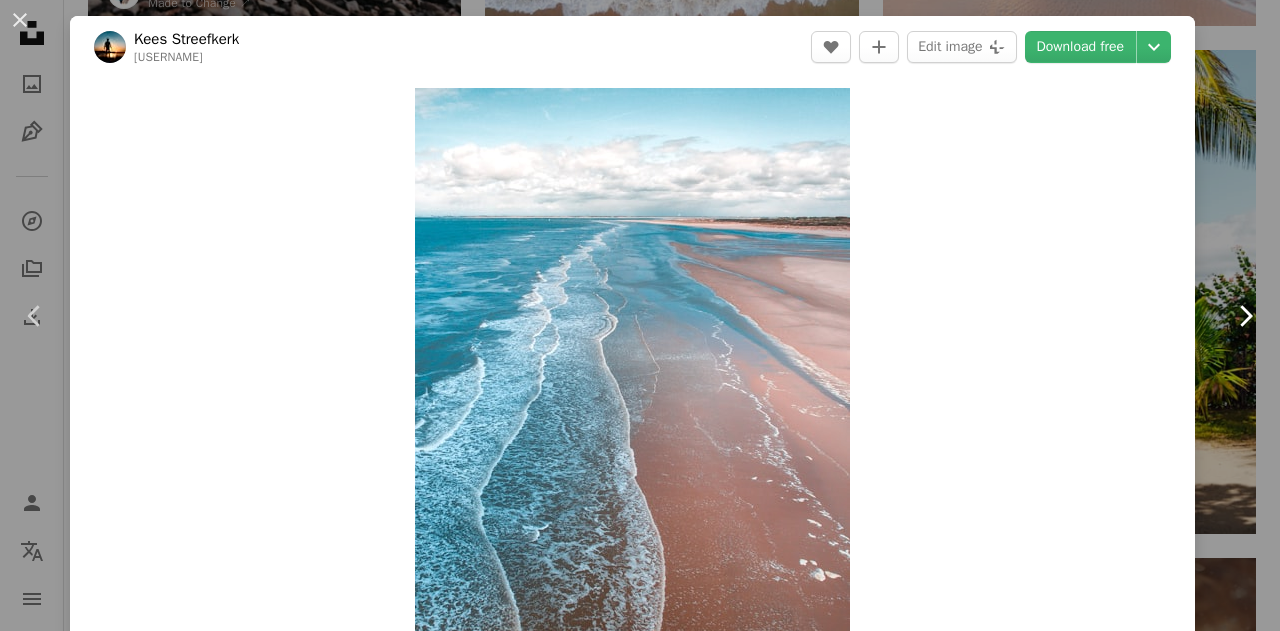 click on "Chevron right" 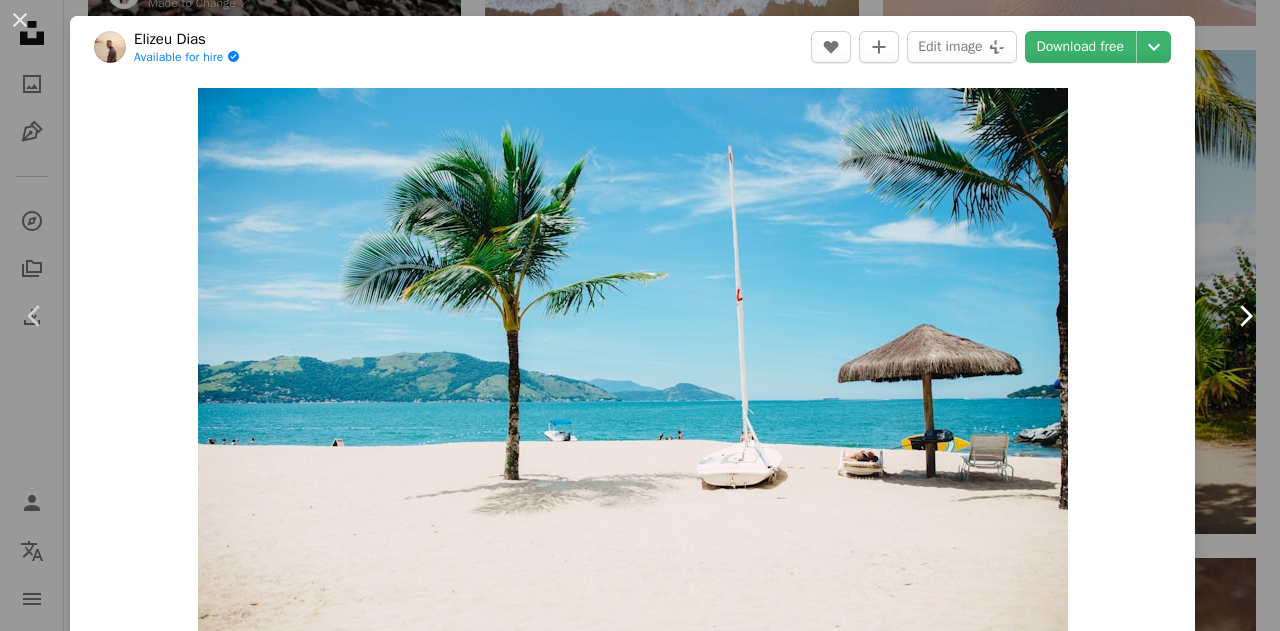click on "Chevron right" 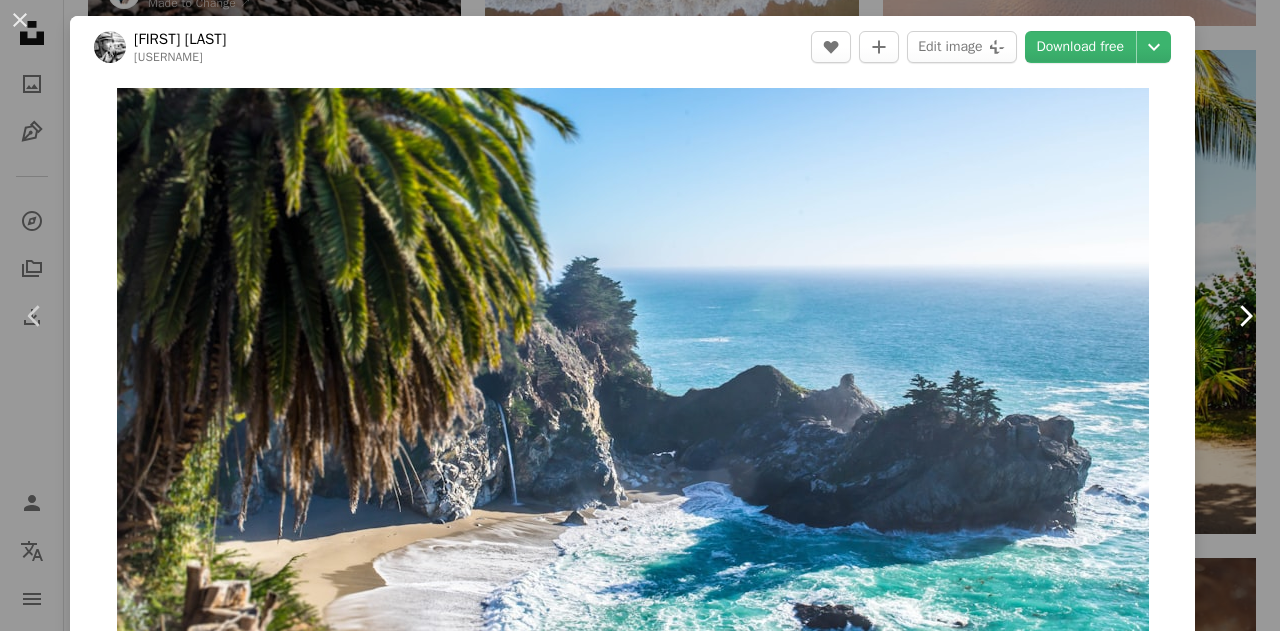 click on "Chevron right" 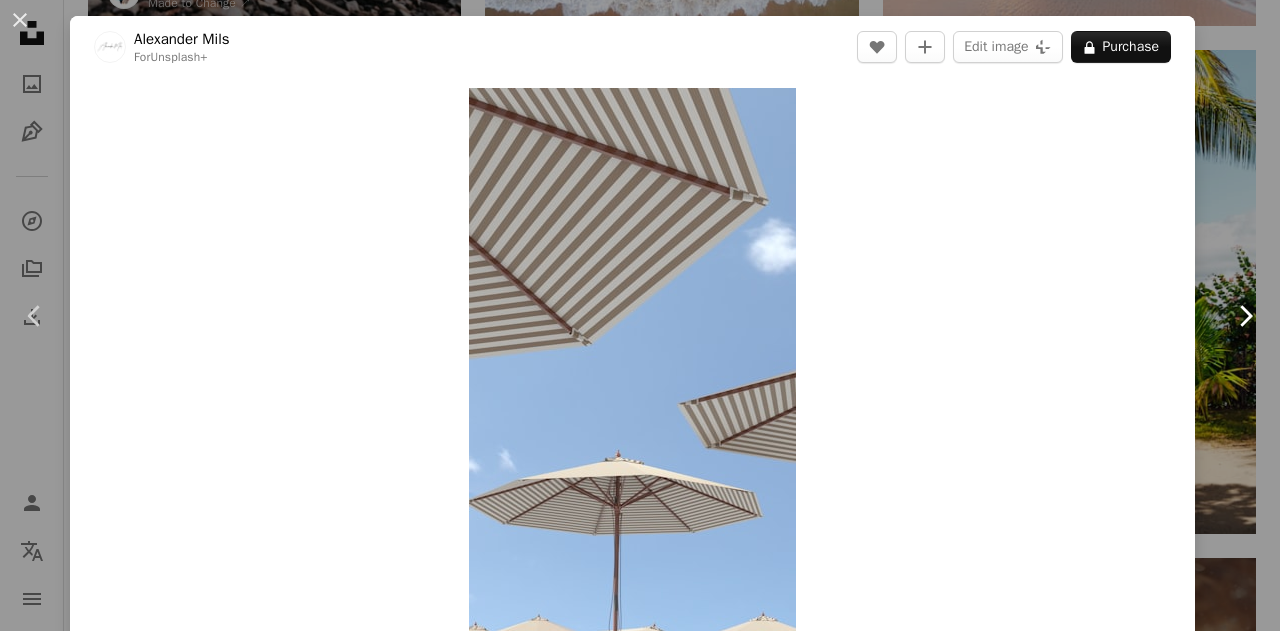 click on "Chevron right" 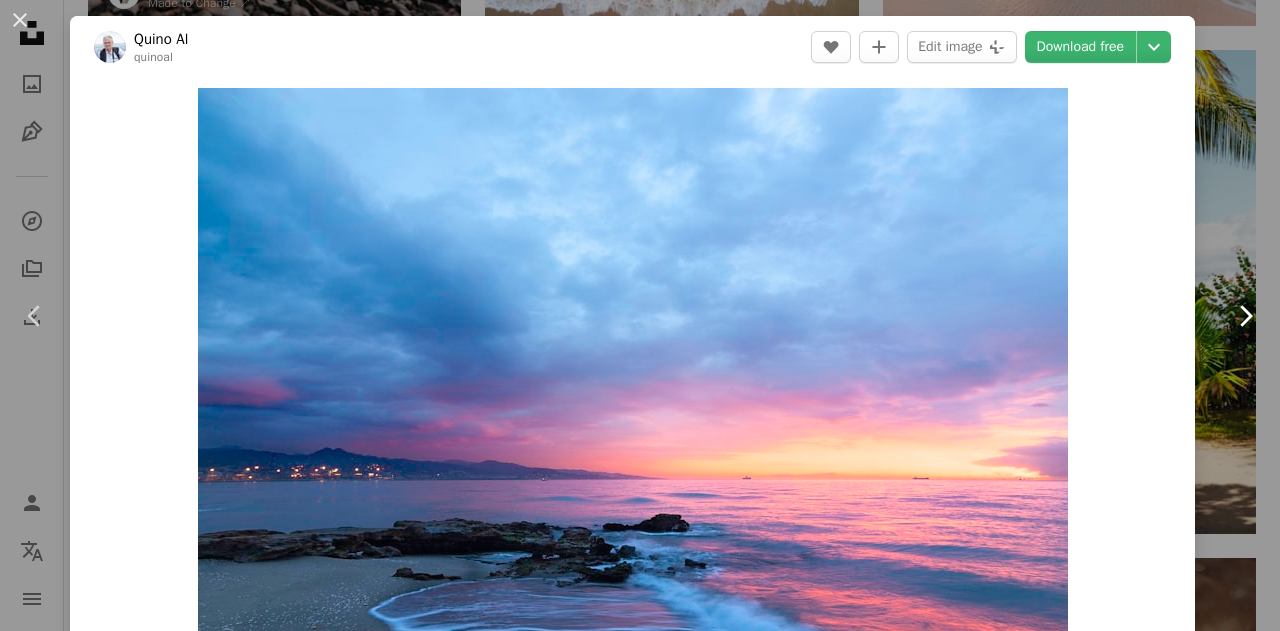 click on "Chevron right" 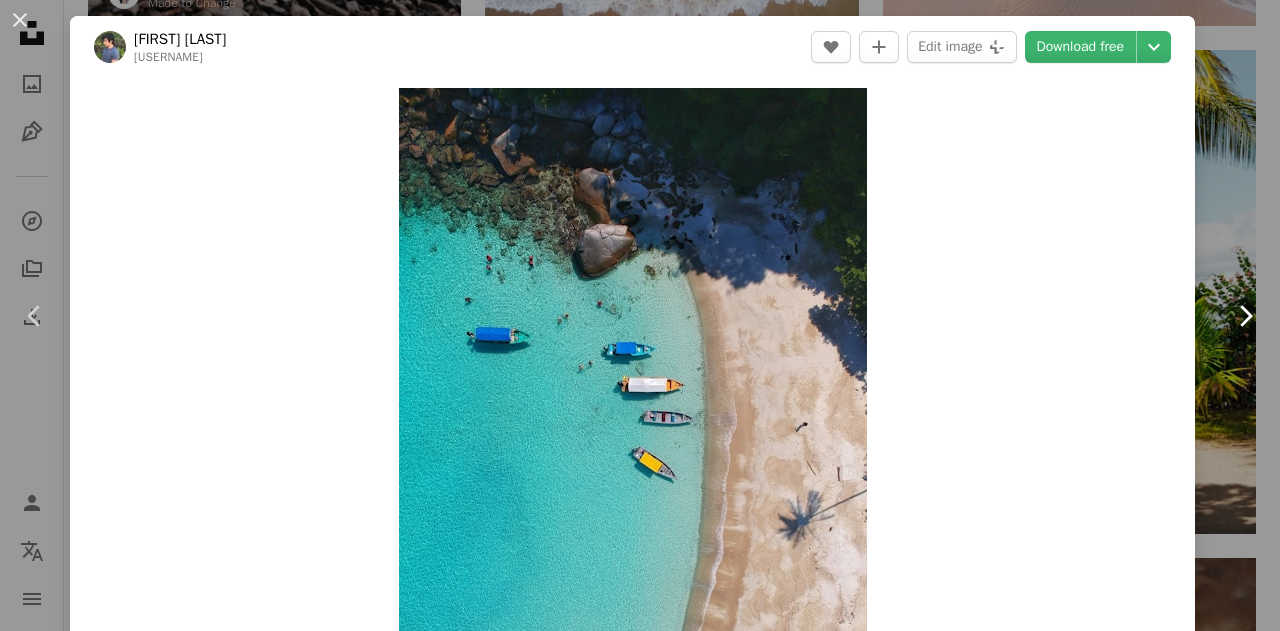 click on "Chevron right" 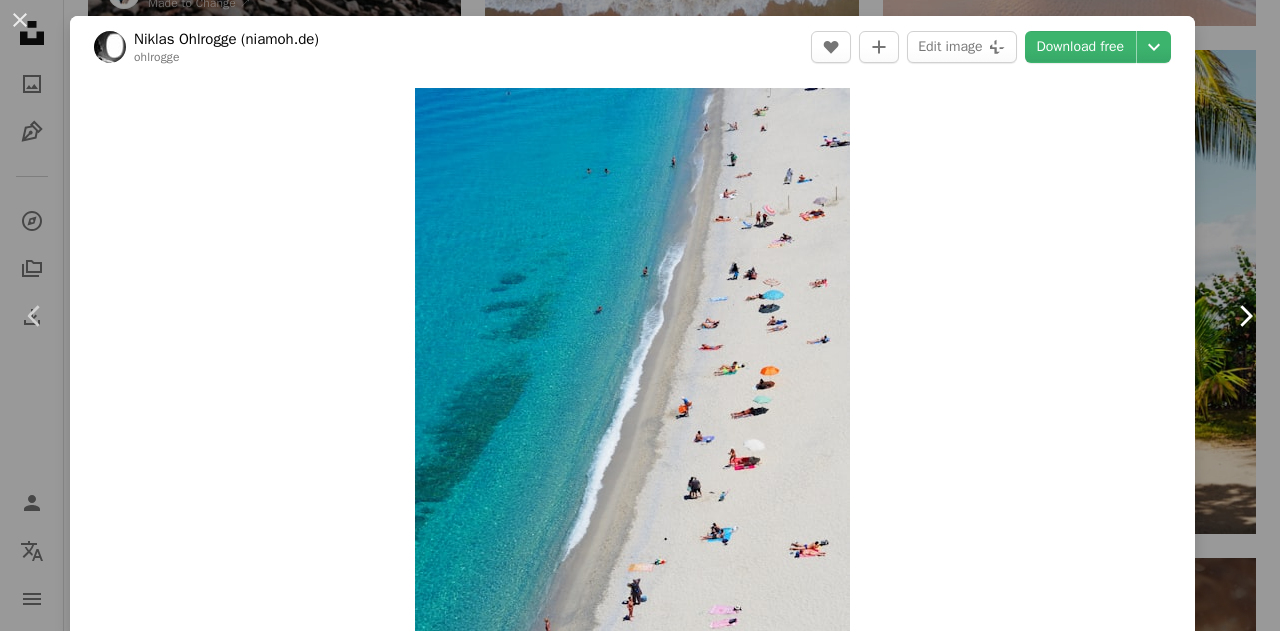 click on "Chevron right" 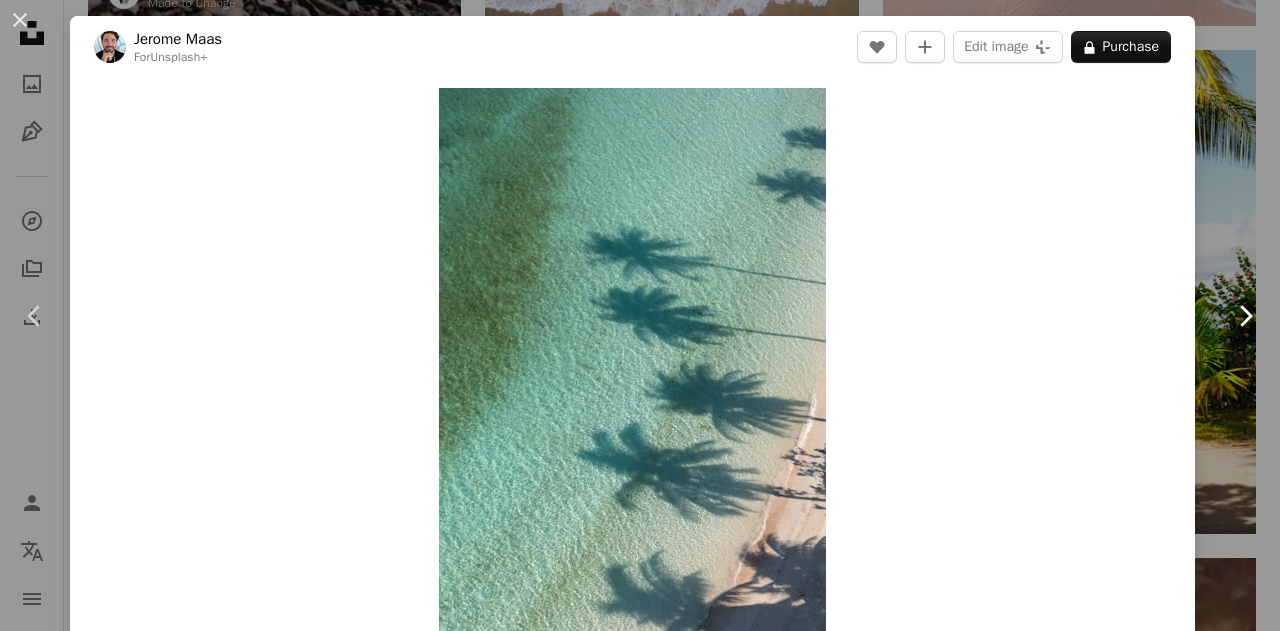 click on "Chevron right" 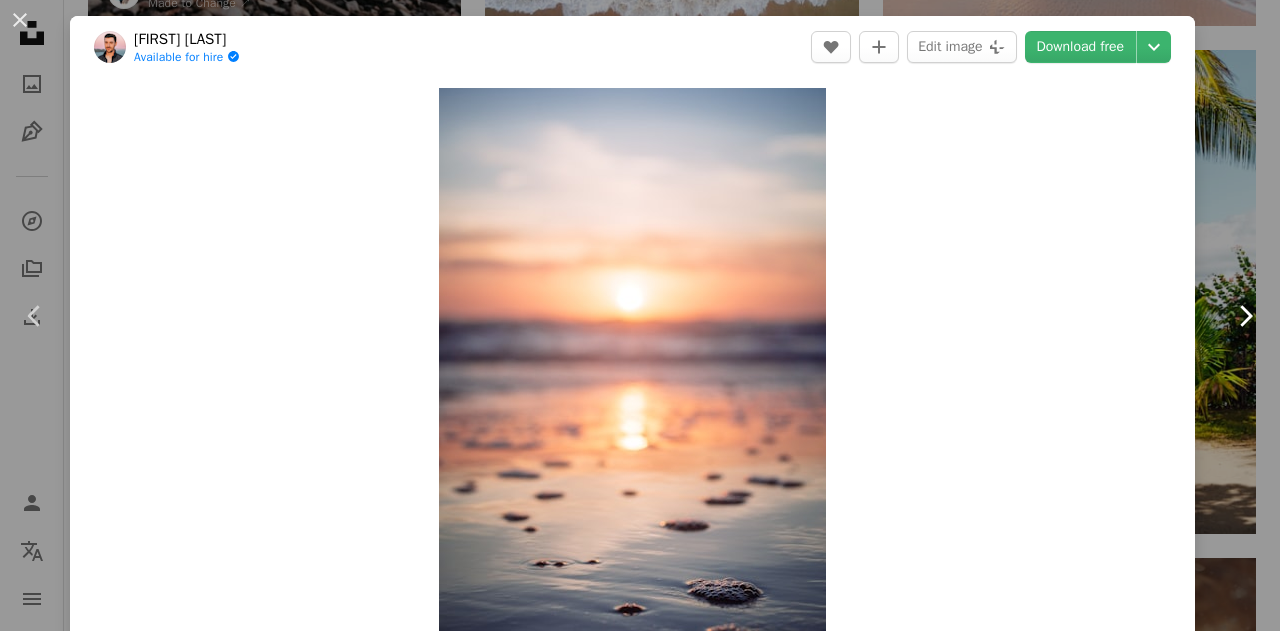 click on "Chevron right" 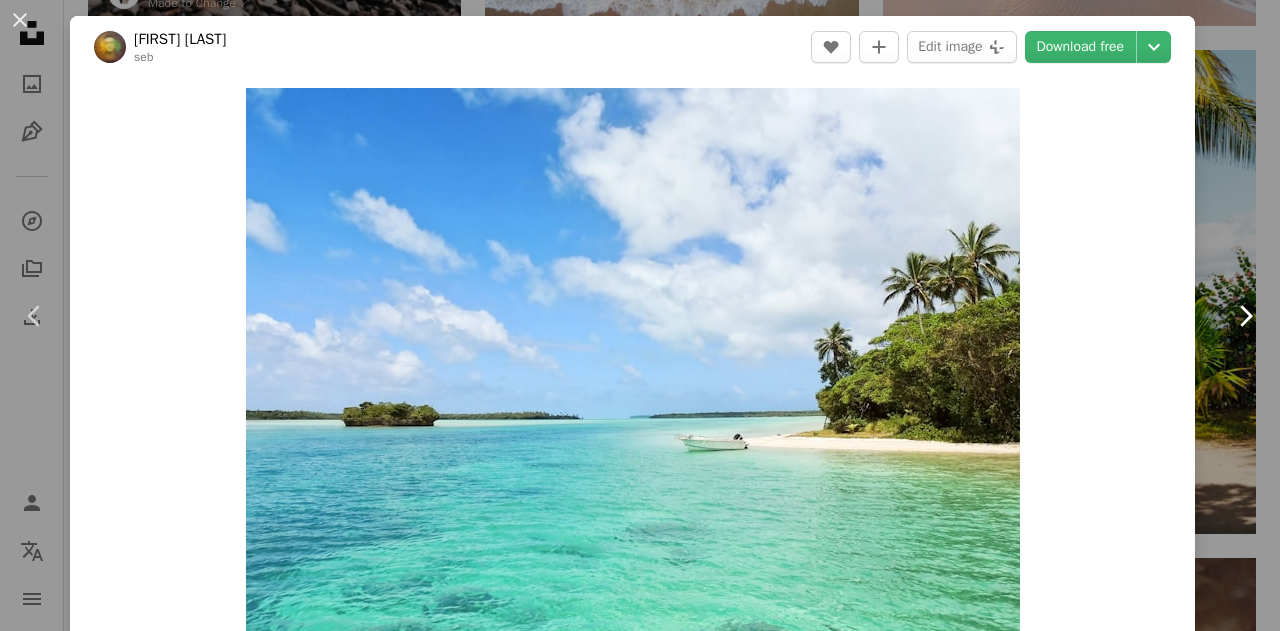 click on "Chevron right" 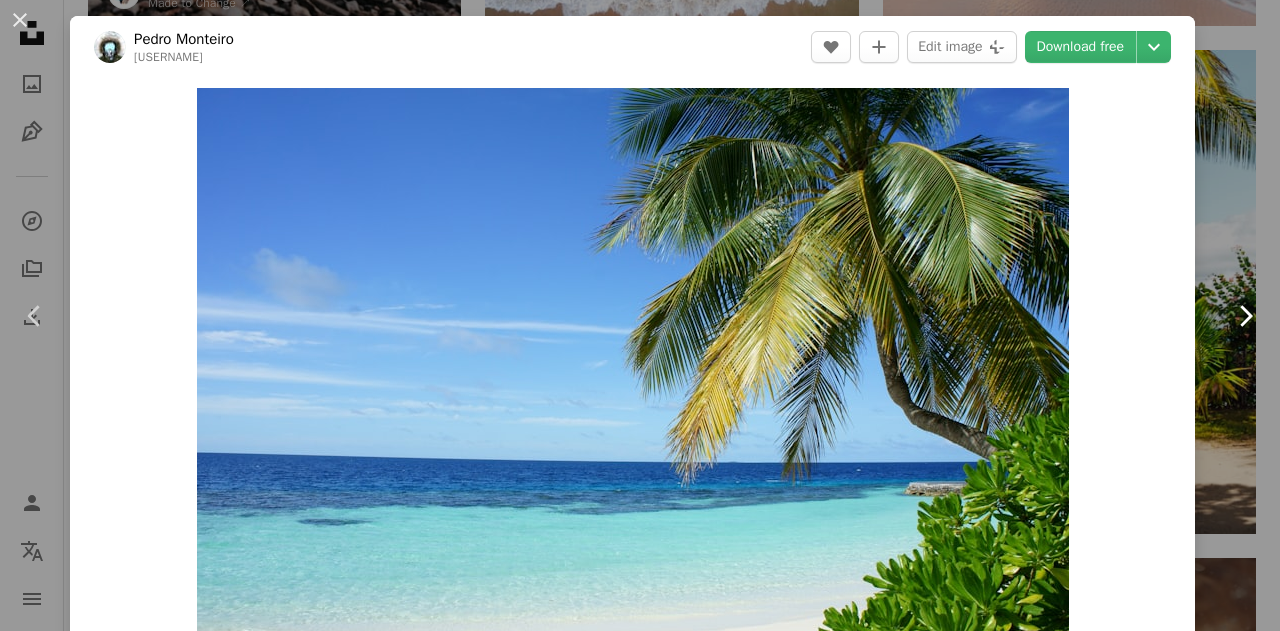 click on "Chevron right" 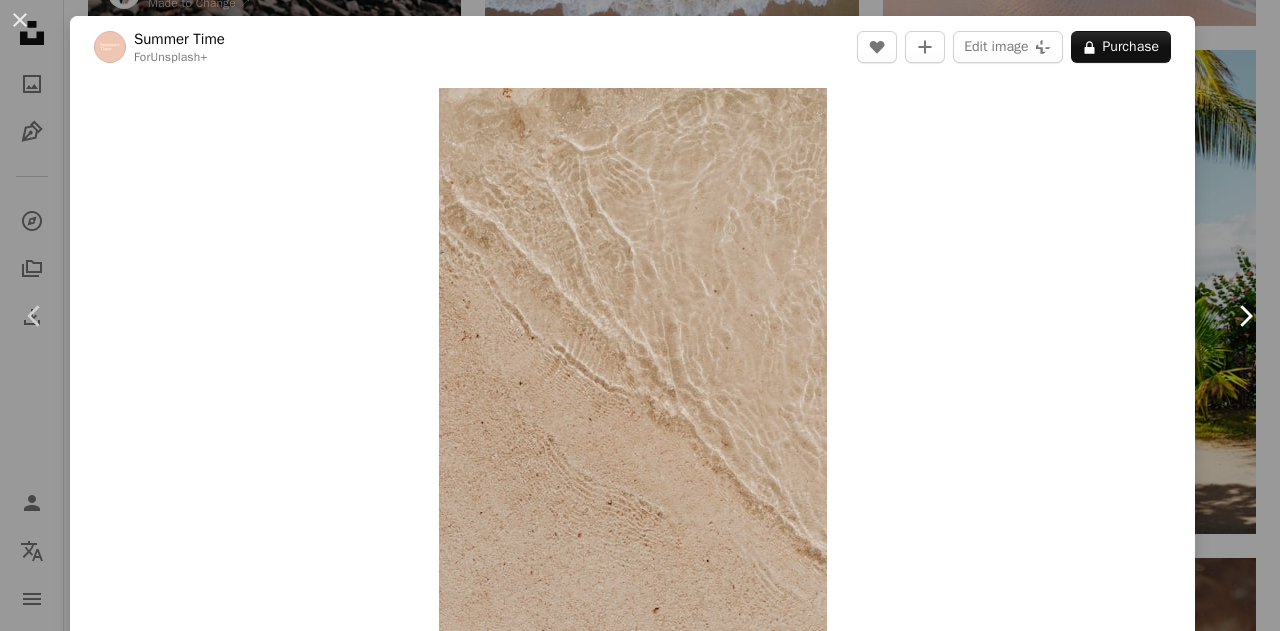 click on "Chevron right" 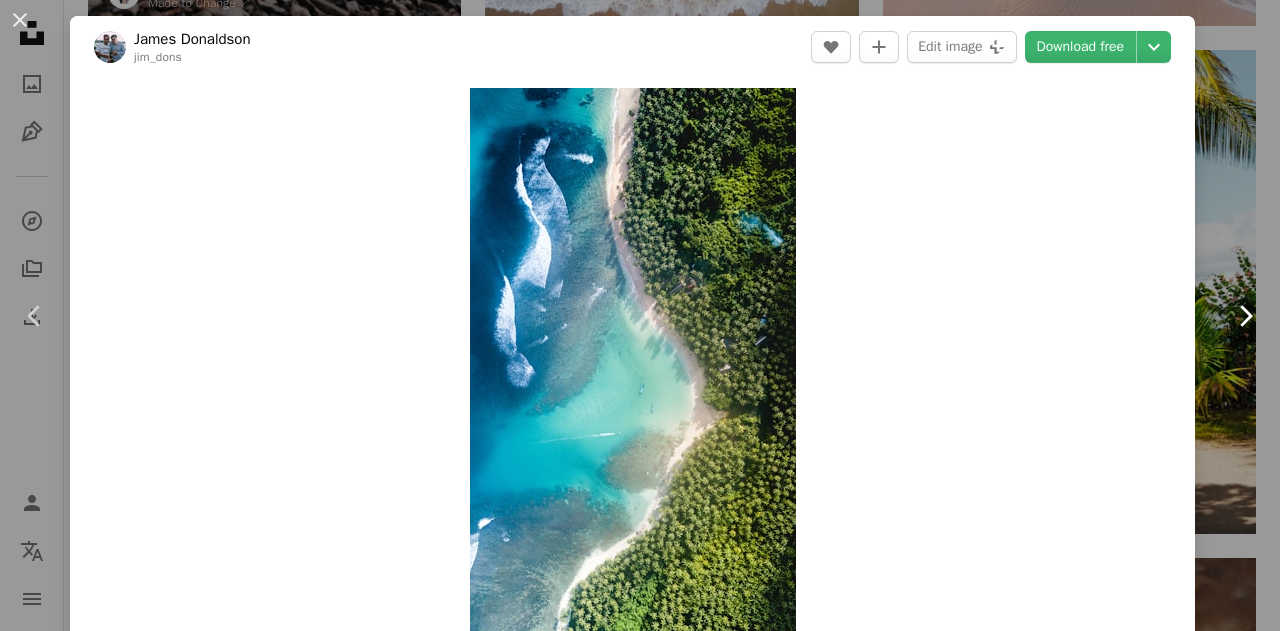 click on "Chevron right" 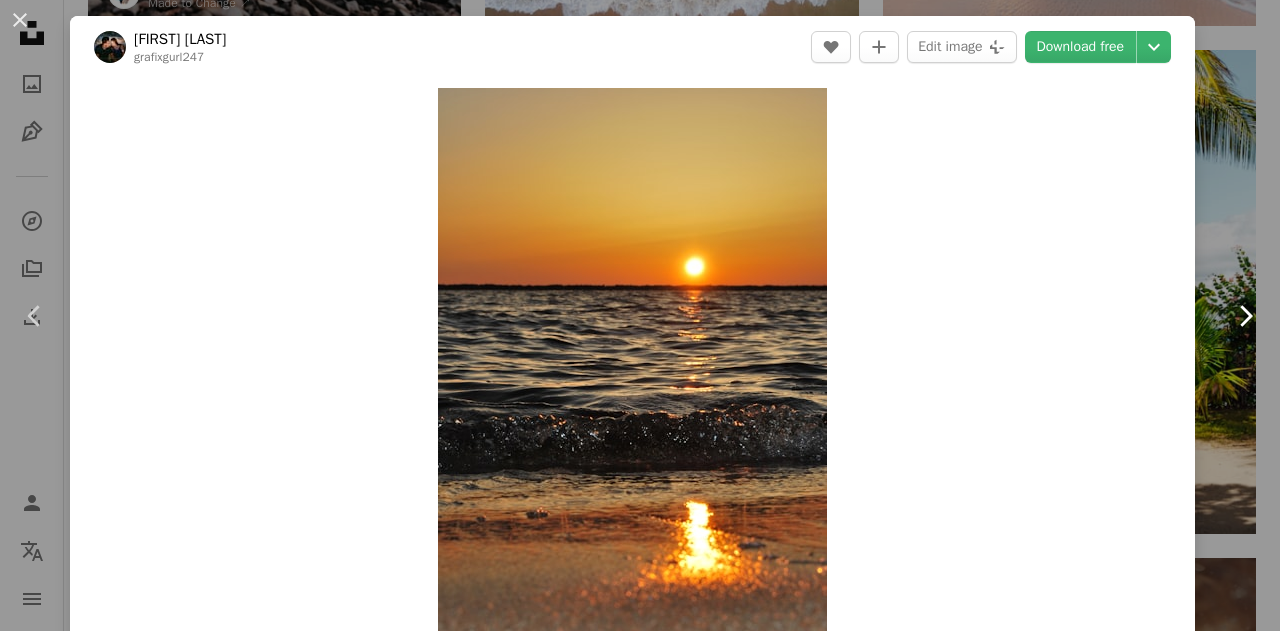 click on "Chevron right" 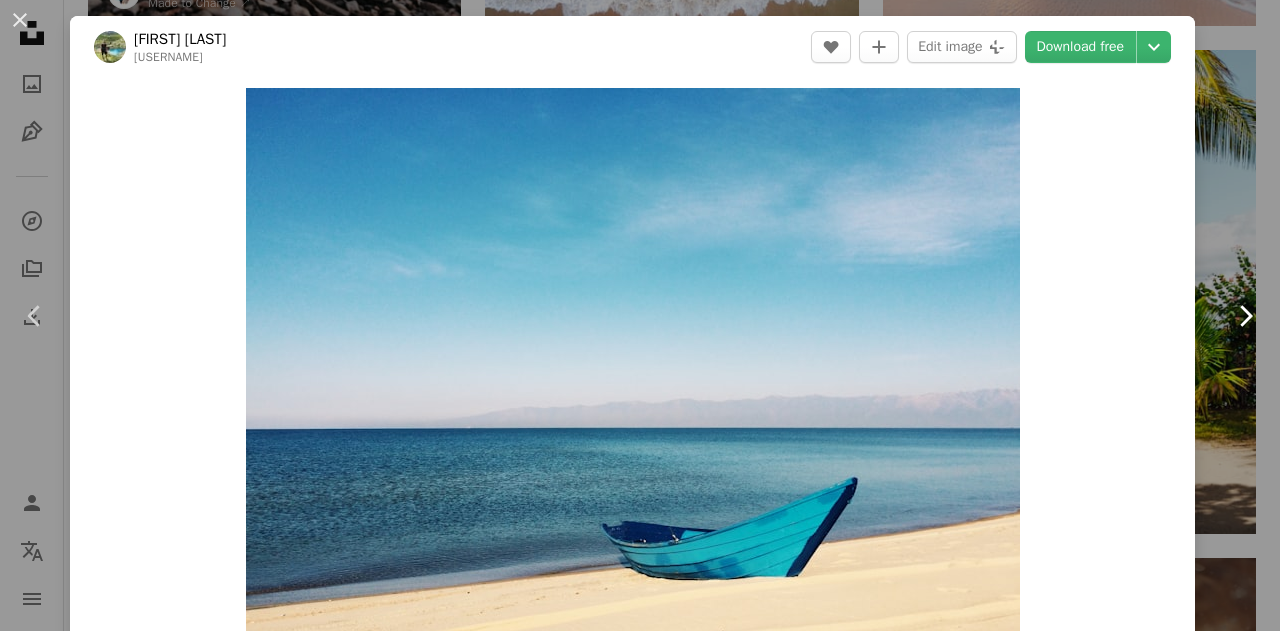 click on "Chevron right" 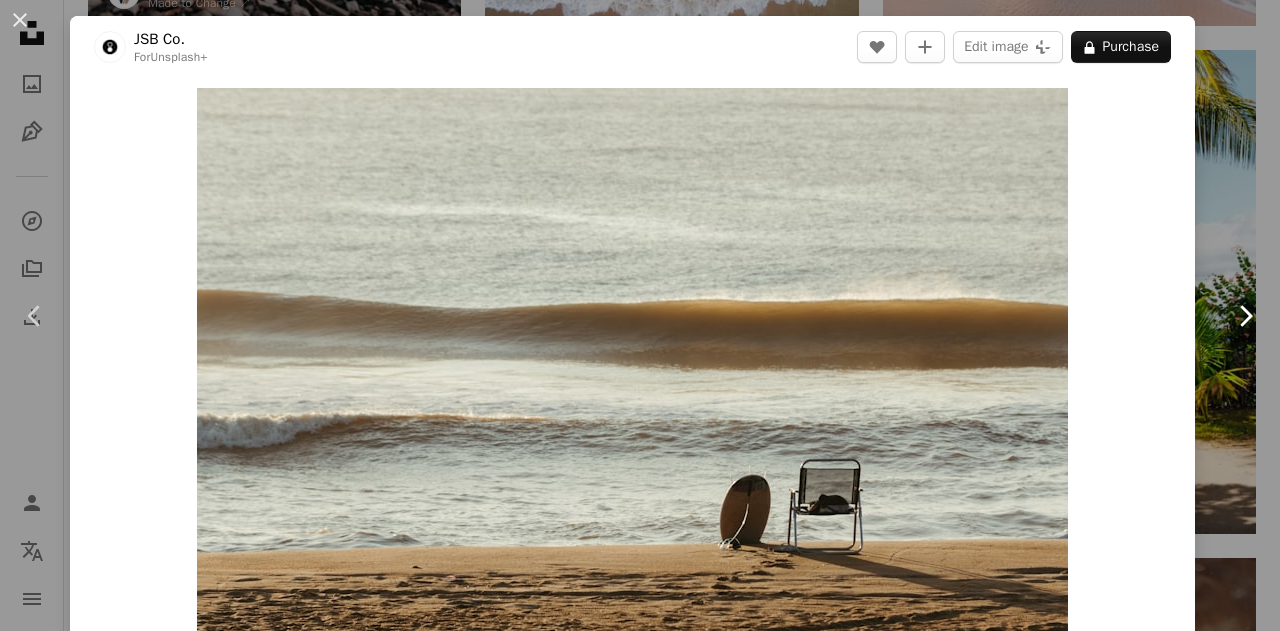 click on "Chevron right" 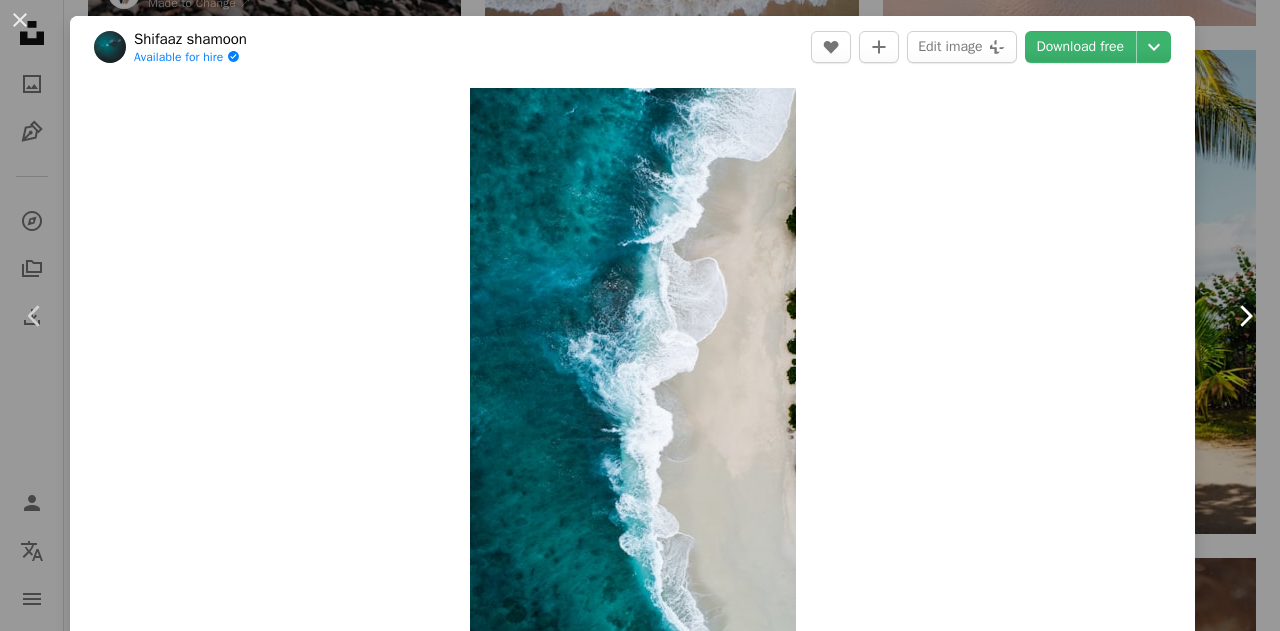 click on "Chevron right" 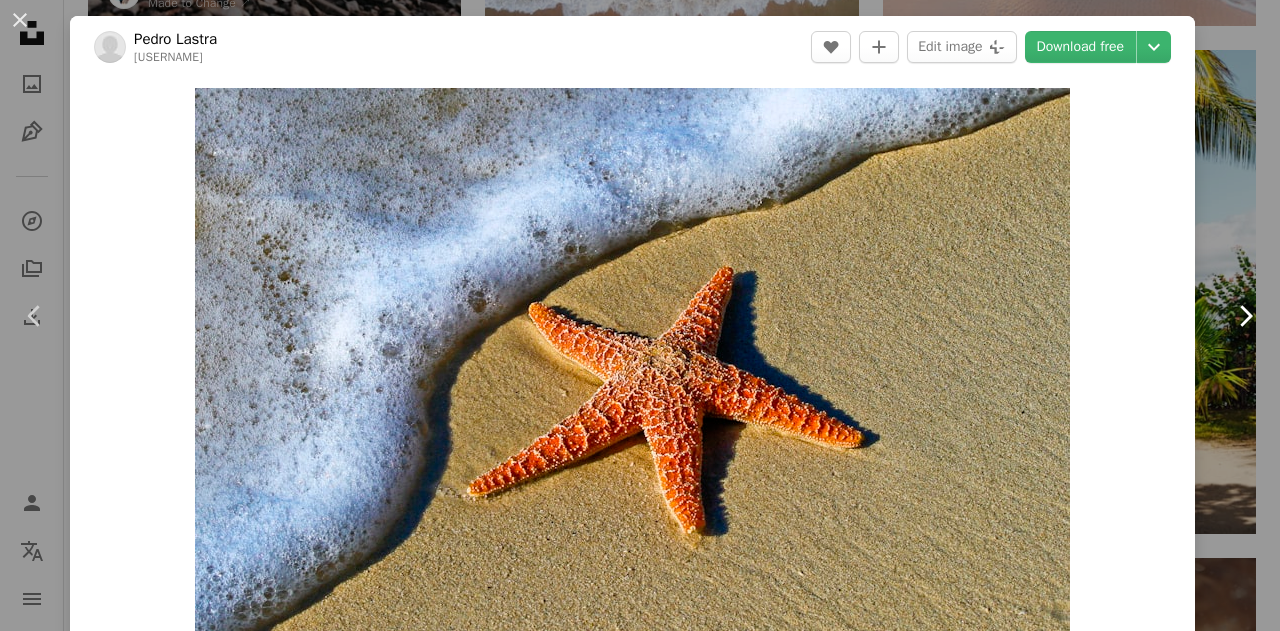 click on "Chevron right" 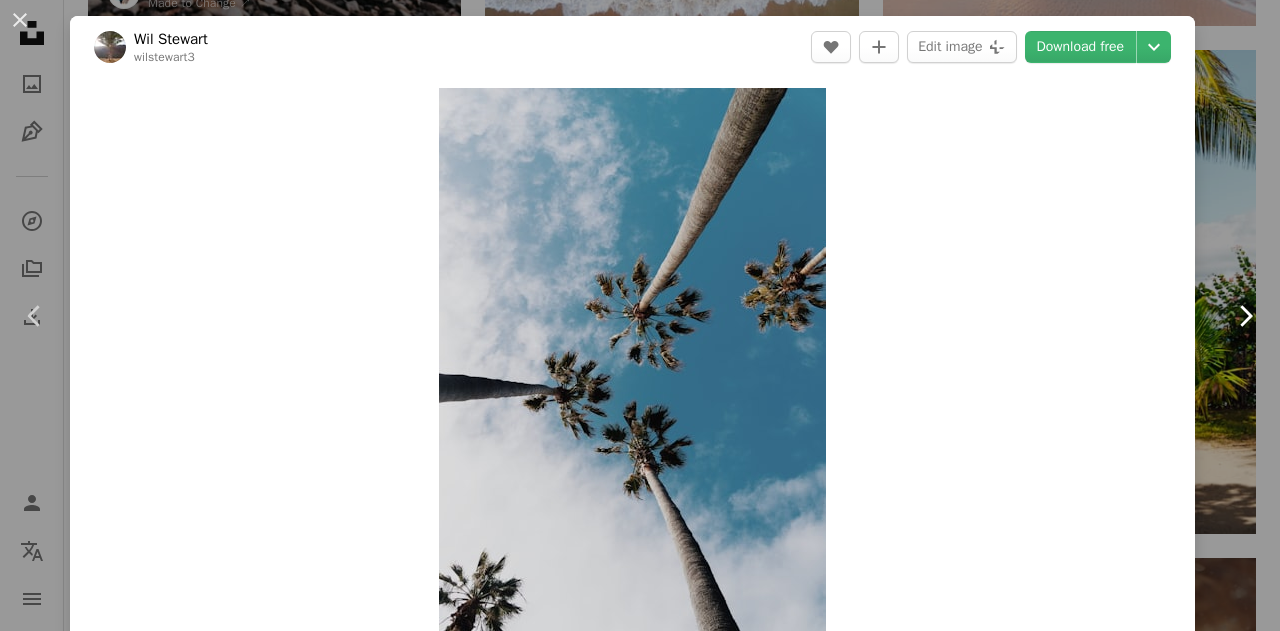 click on "Chevron right" 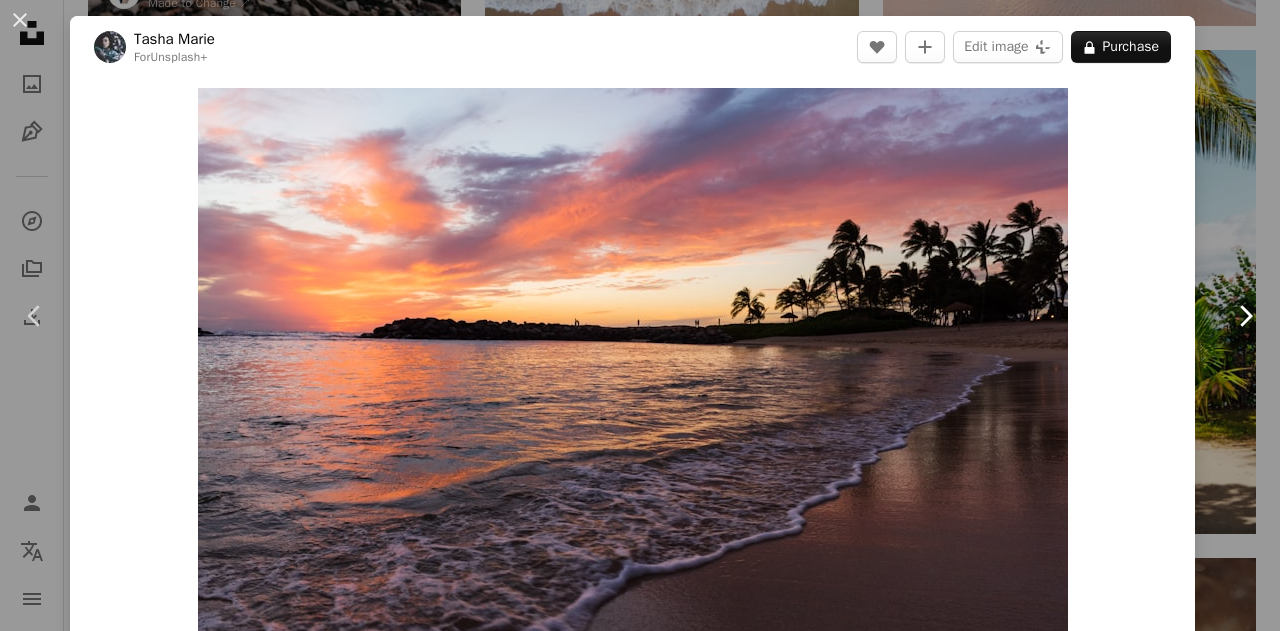 click on "Chevron right" 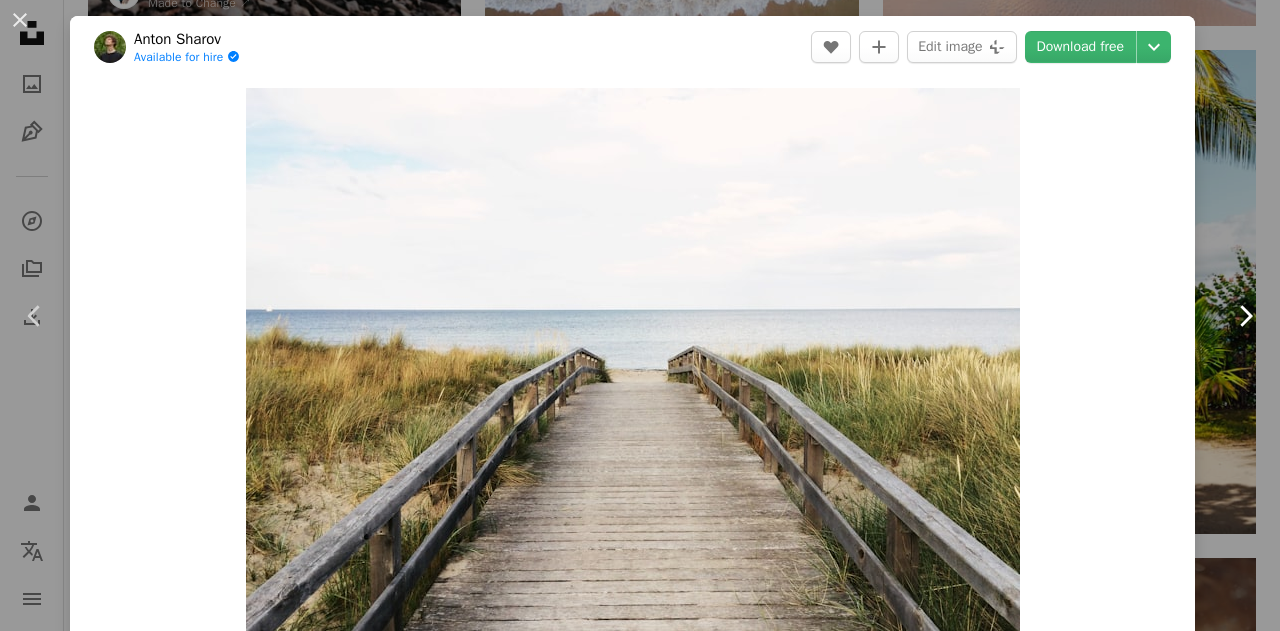 click on "Chevron right" 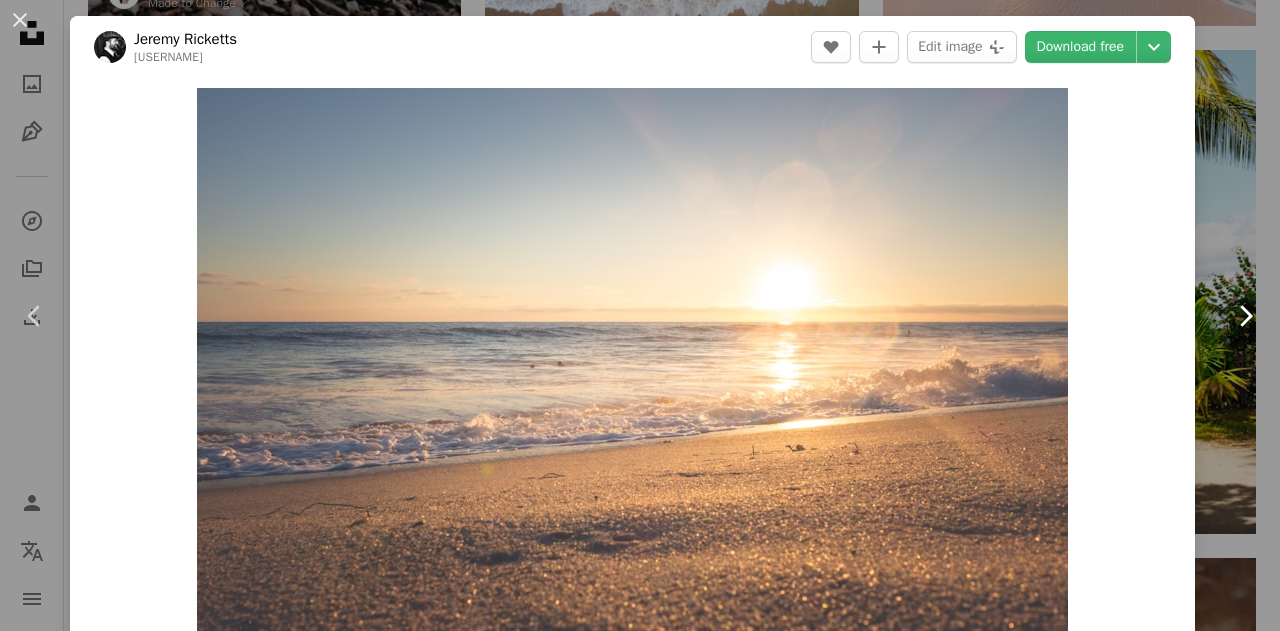 click on "Chevron right" 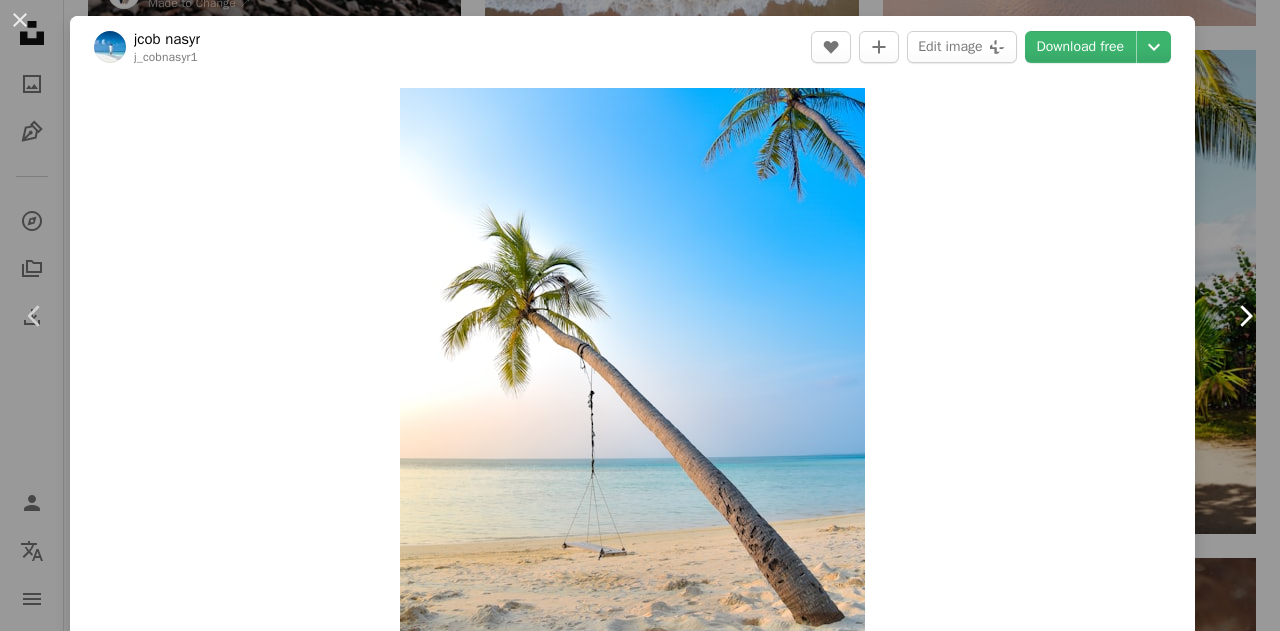 click on "Chevron right" 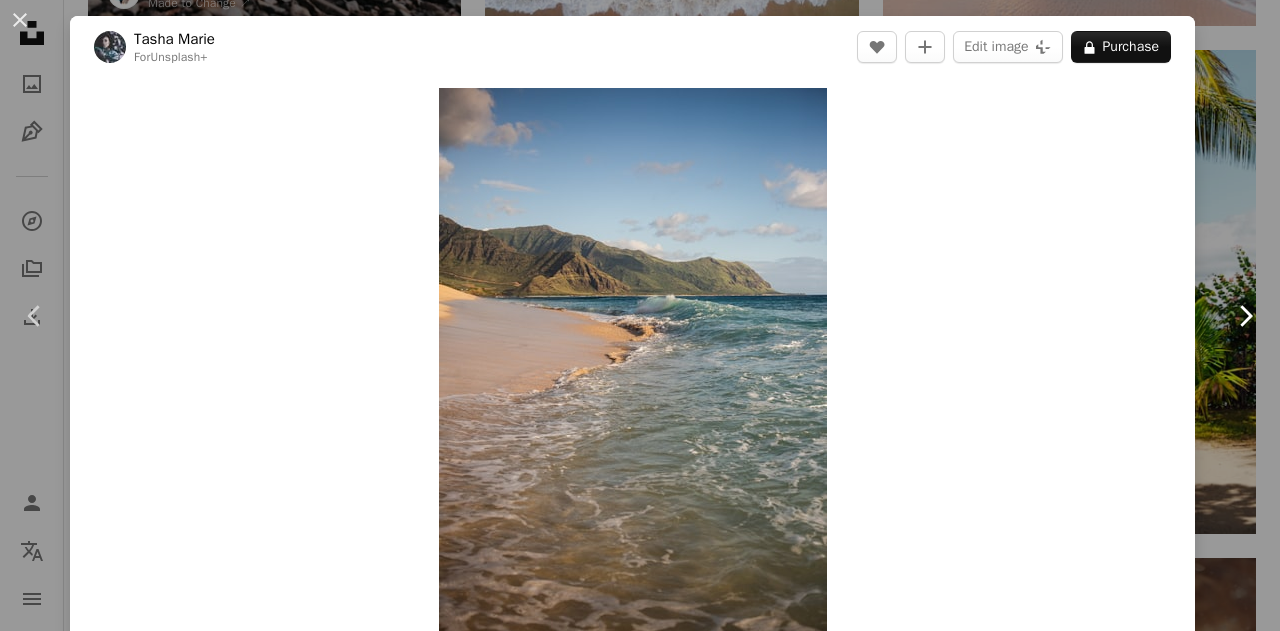 click on "Chevron right" 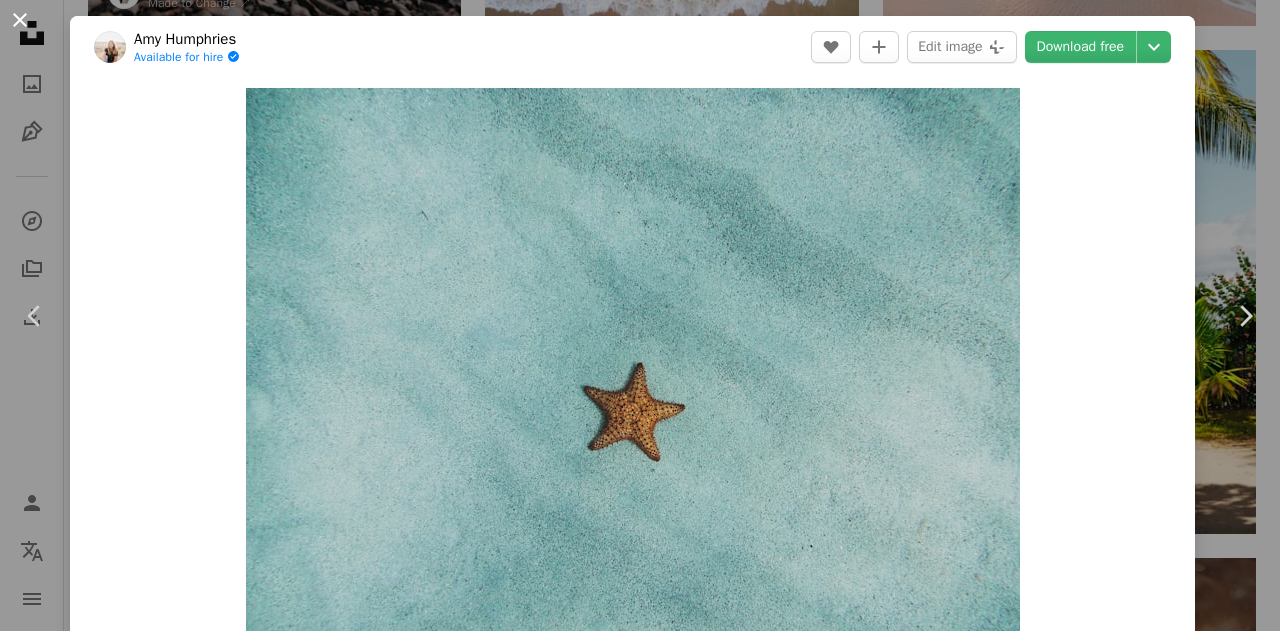 click on "An X shape" at bounding box center (20, 20) 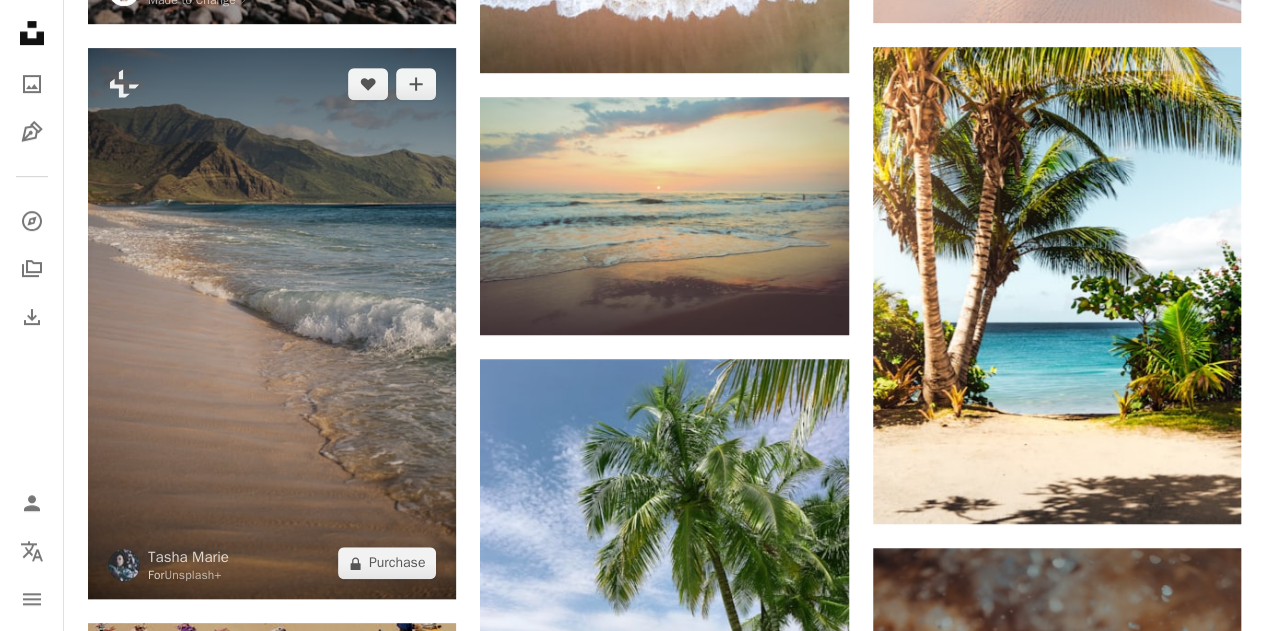 scroll, scrollTop: 0, scrollLeft: 0, axis: both 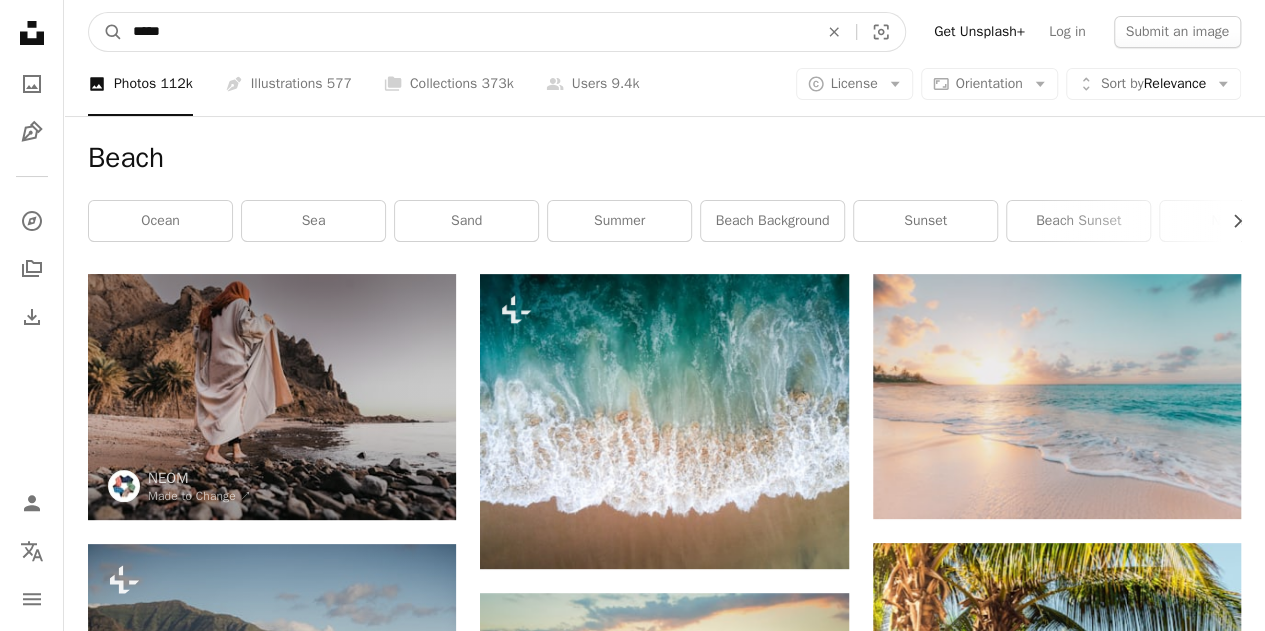 click on "*****" at bounding box center [467, 32] 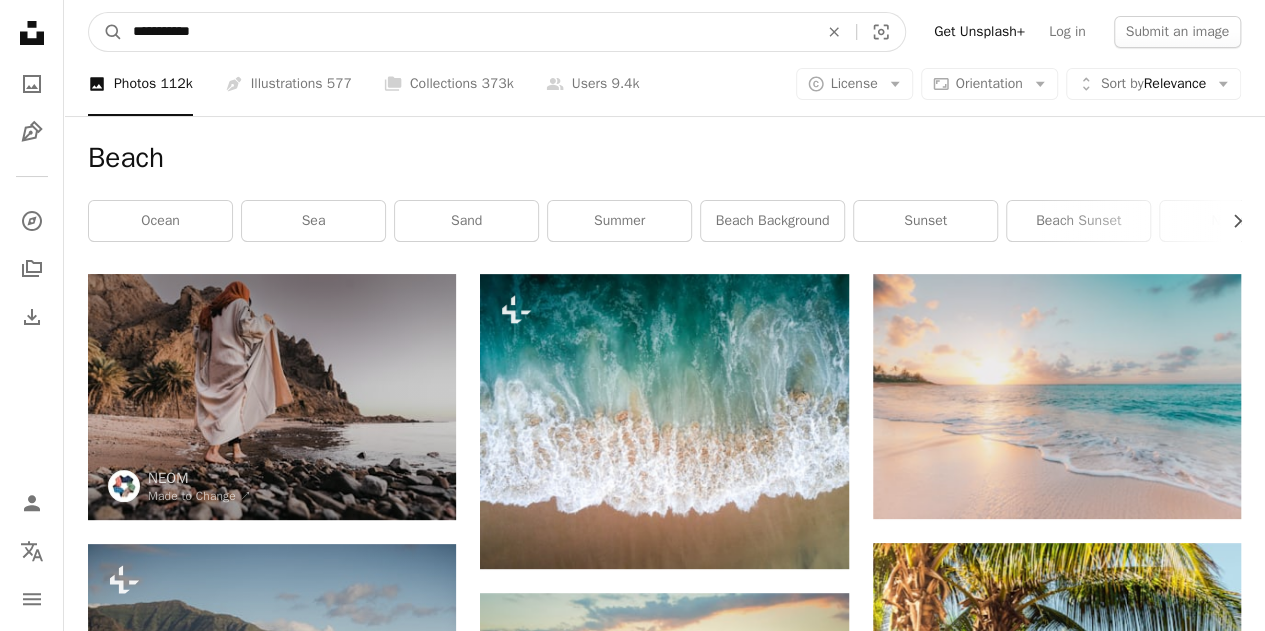 type on "**********" 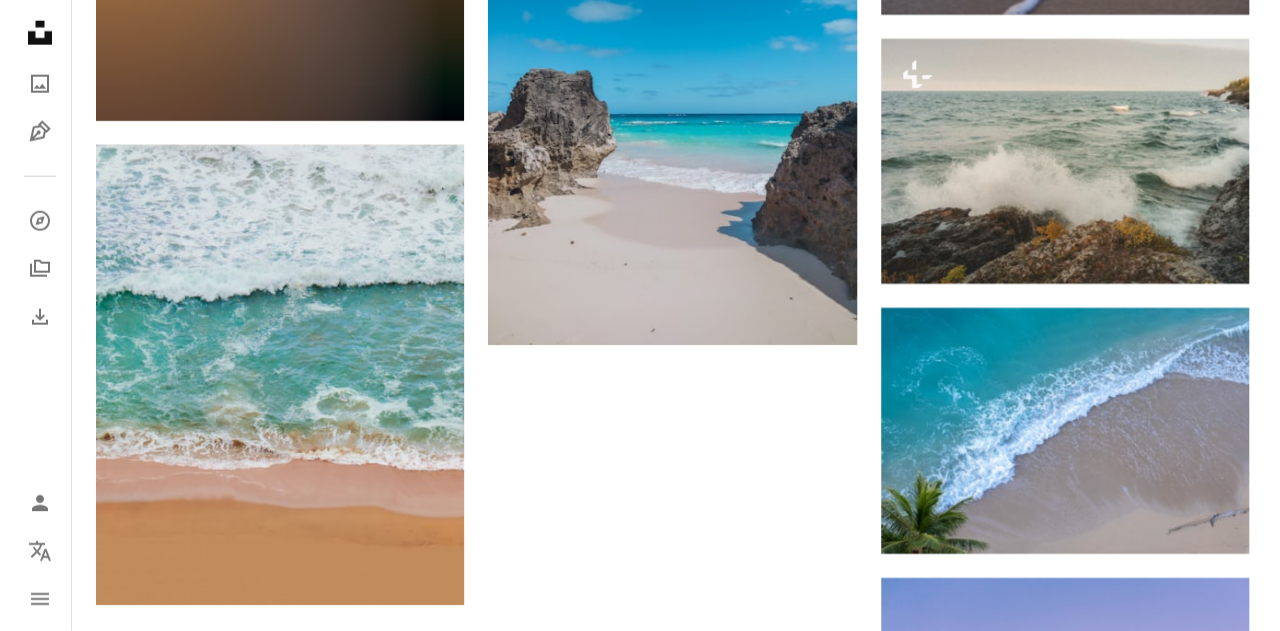 scroll, scrollTop: 2602, scrollLeft: 0, axis: vertical 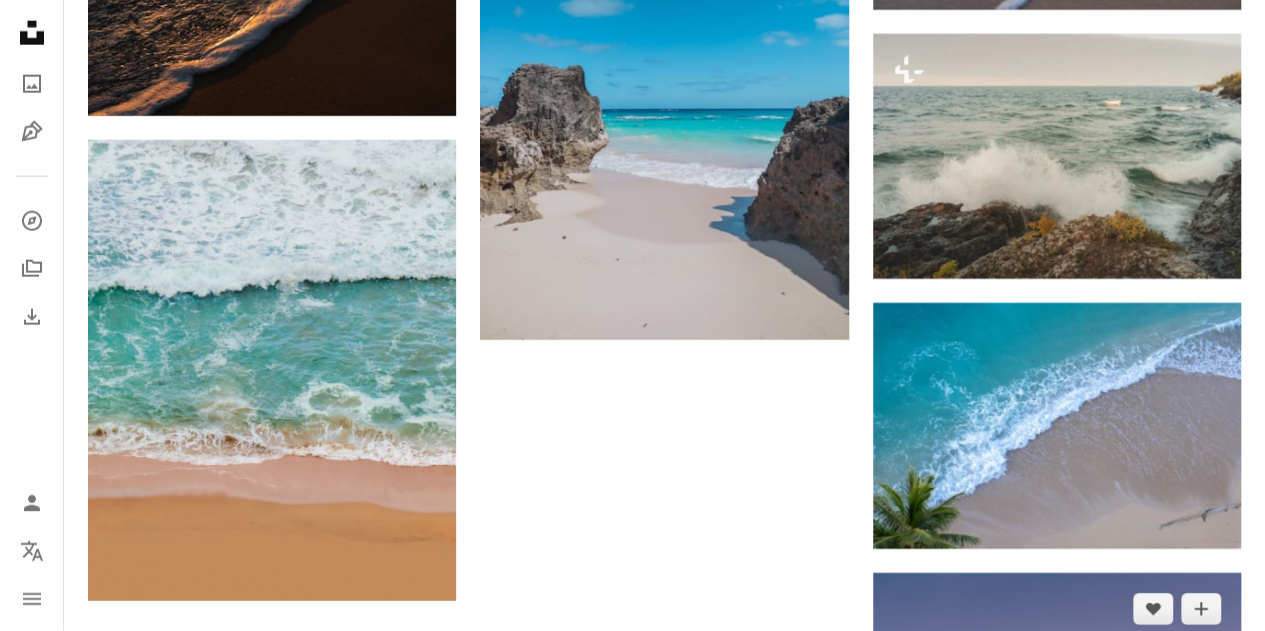 click at bounding box center (1057, 849) 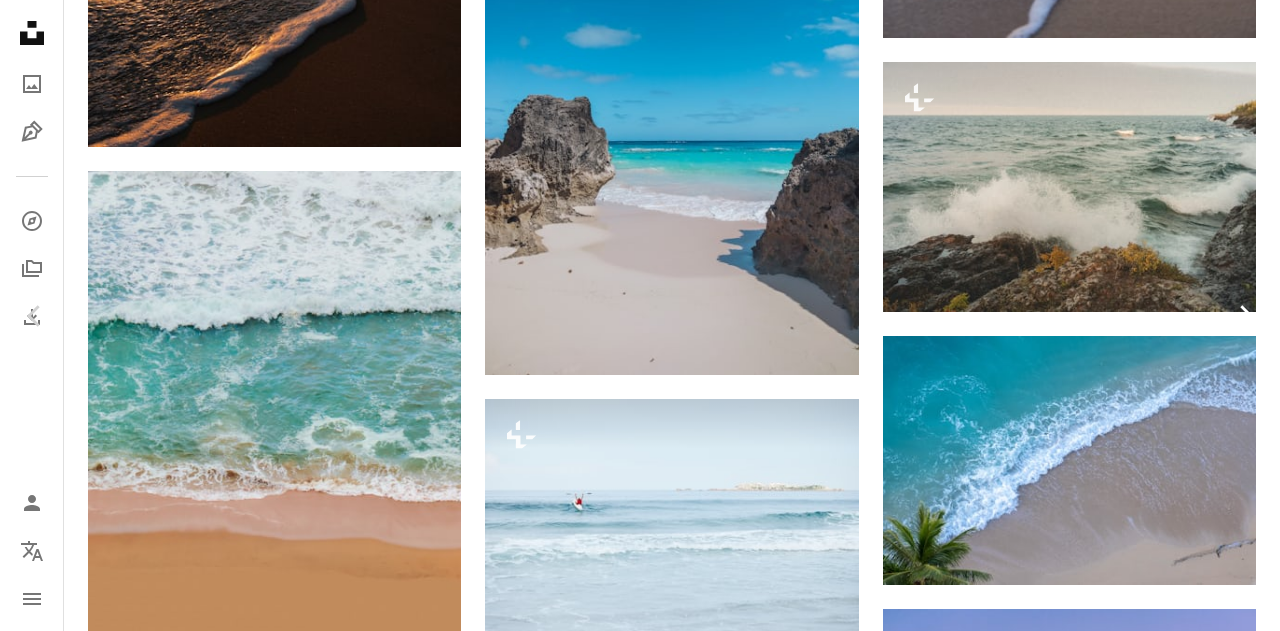 click on "Chevron right" 